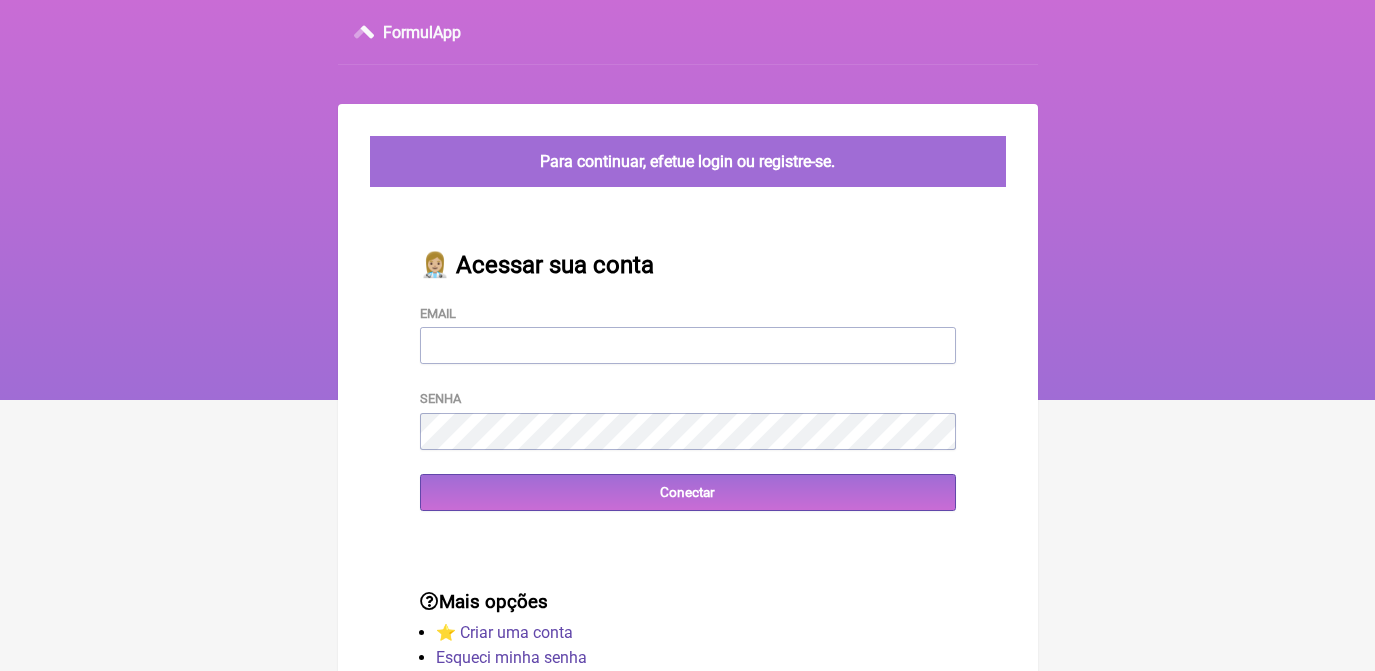 scroll, scrollTop: 0, scrollLeft: 0, axis: both 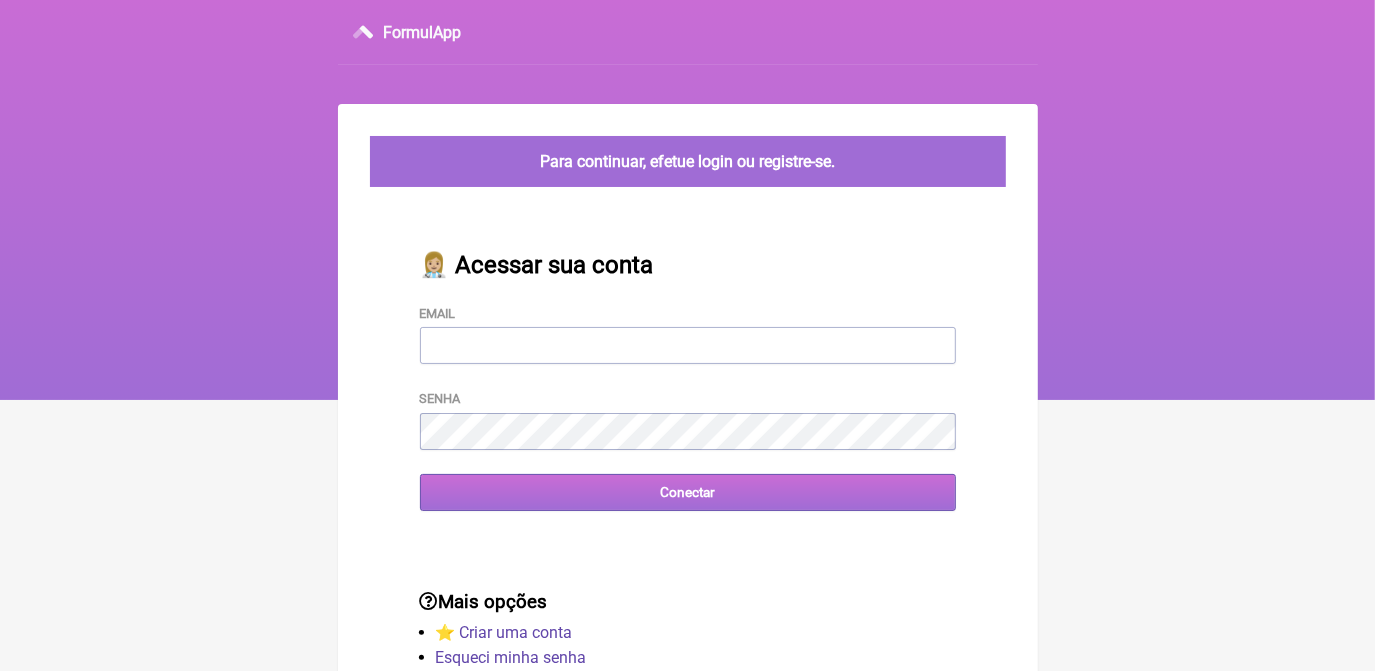 type on "[EMAIL_ADDRESS][DOMAIN_NAME]" 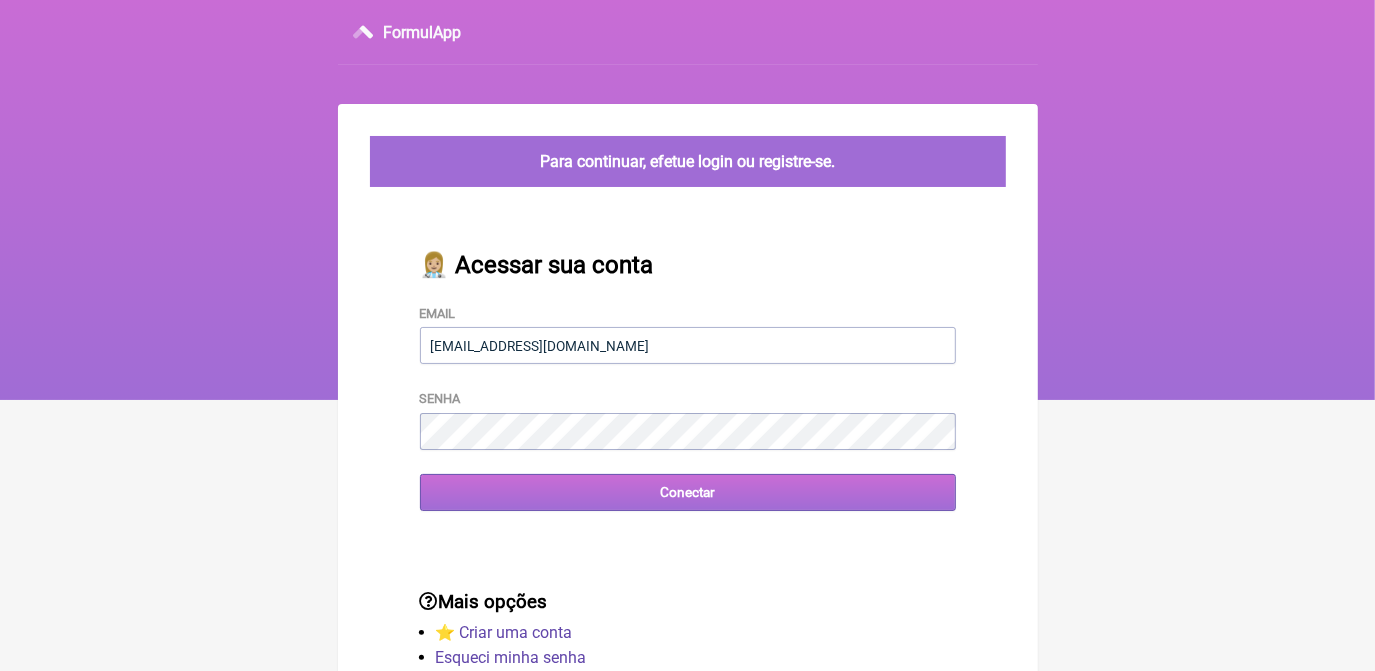 click on "Conectar" at bounding box center [688, 492] 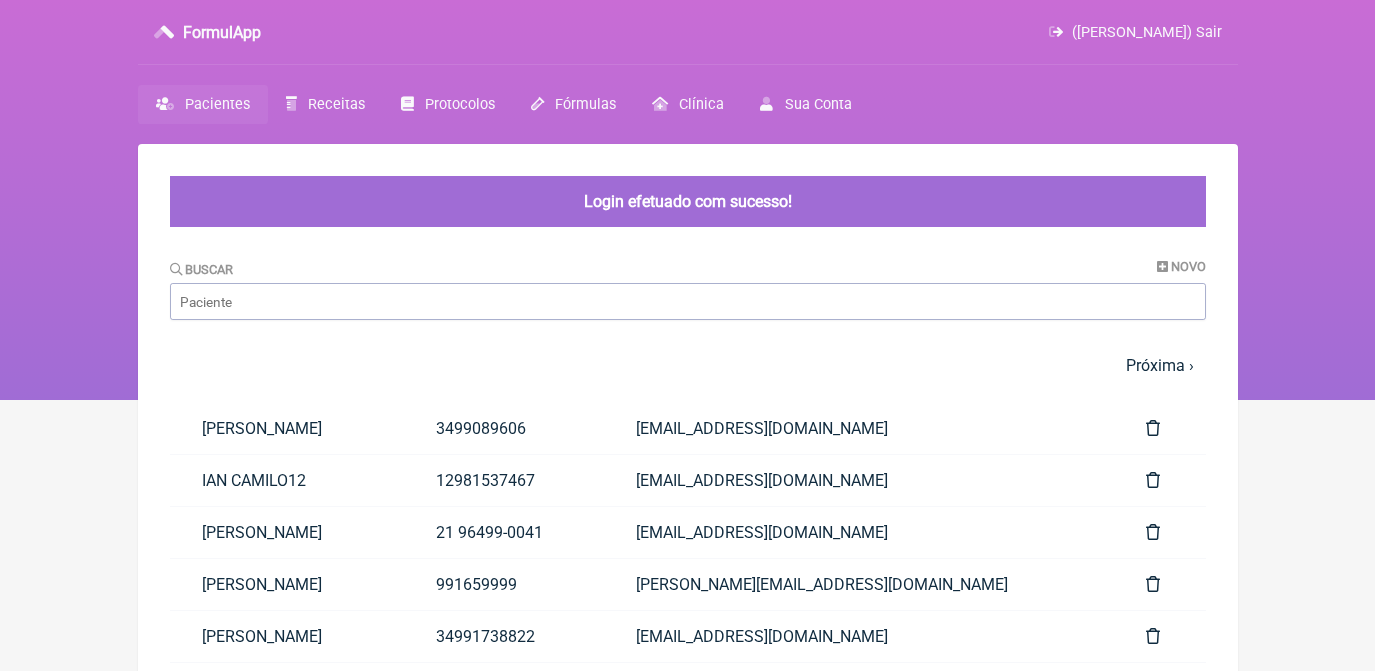 scroll, scrollTop: 0, scrollLeft: 0, axis: both 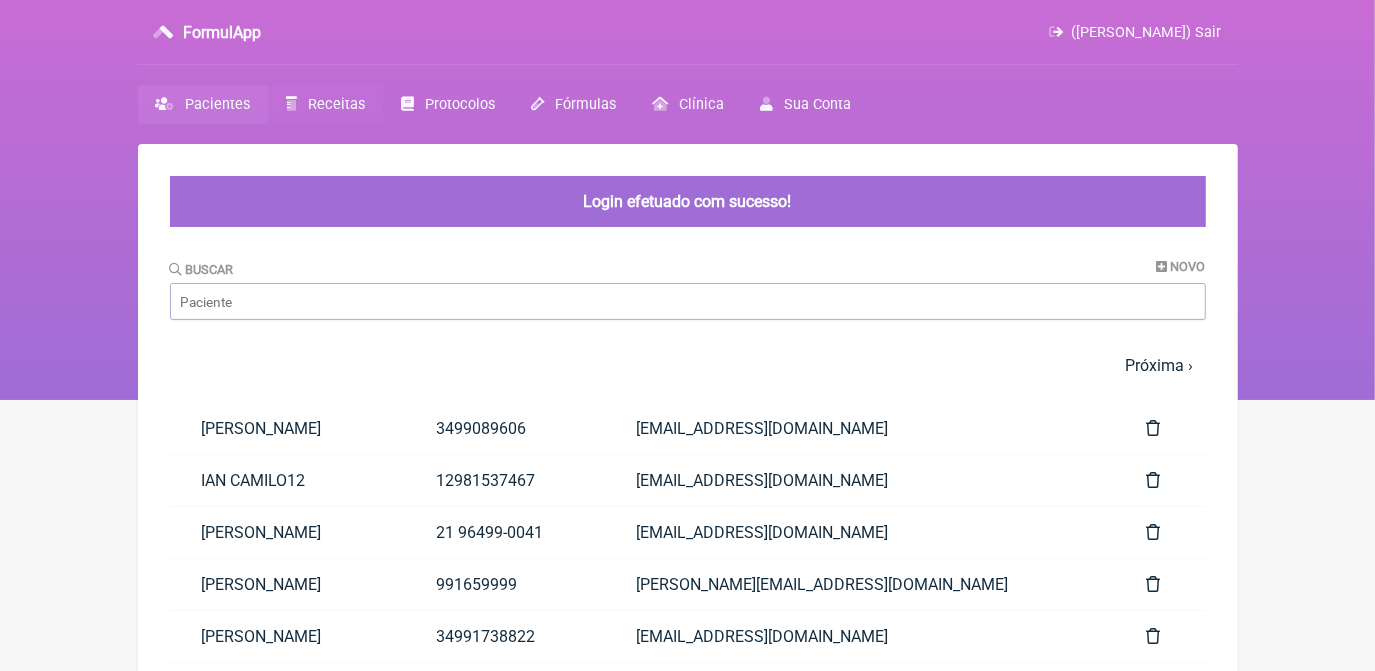 click on "Receitas" at bounding box center (336, 104) 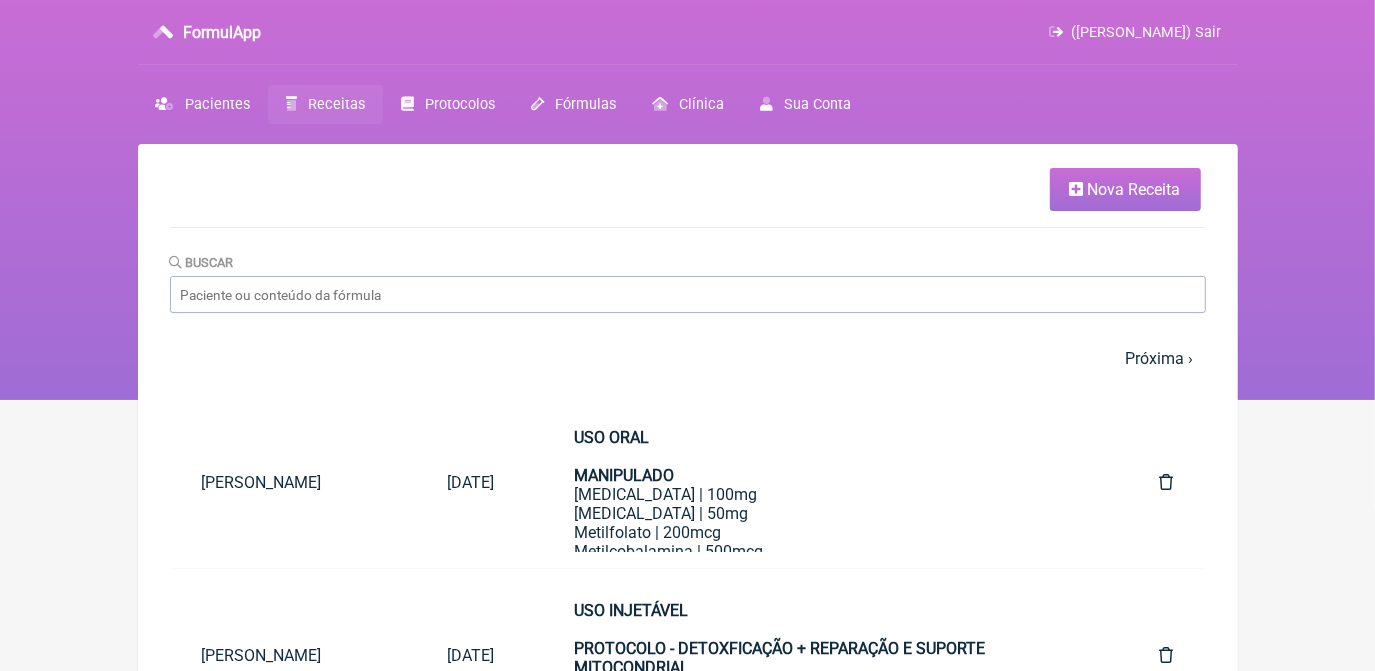 click on "Nova Receita" at bounding box center [1125, 189] 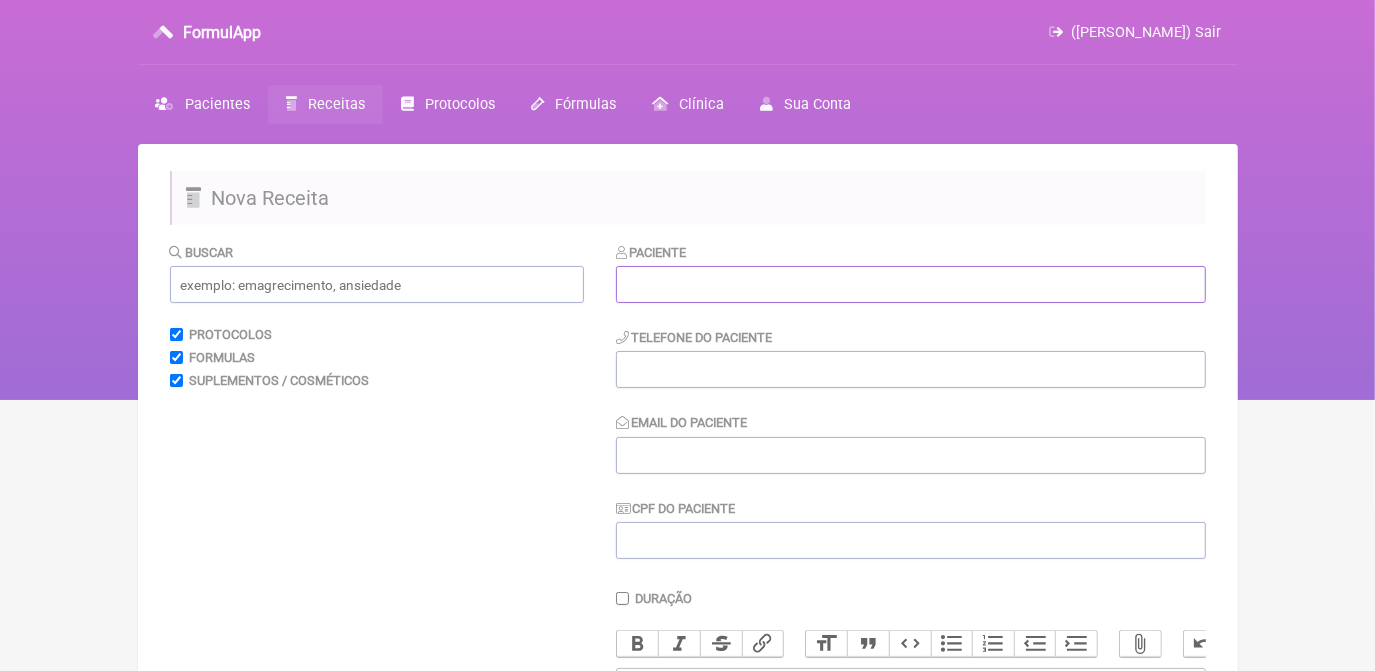 click at bounding box center [911, 284] 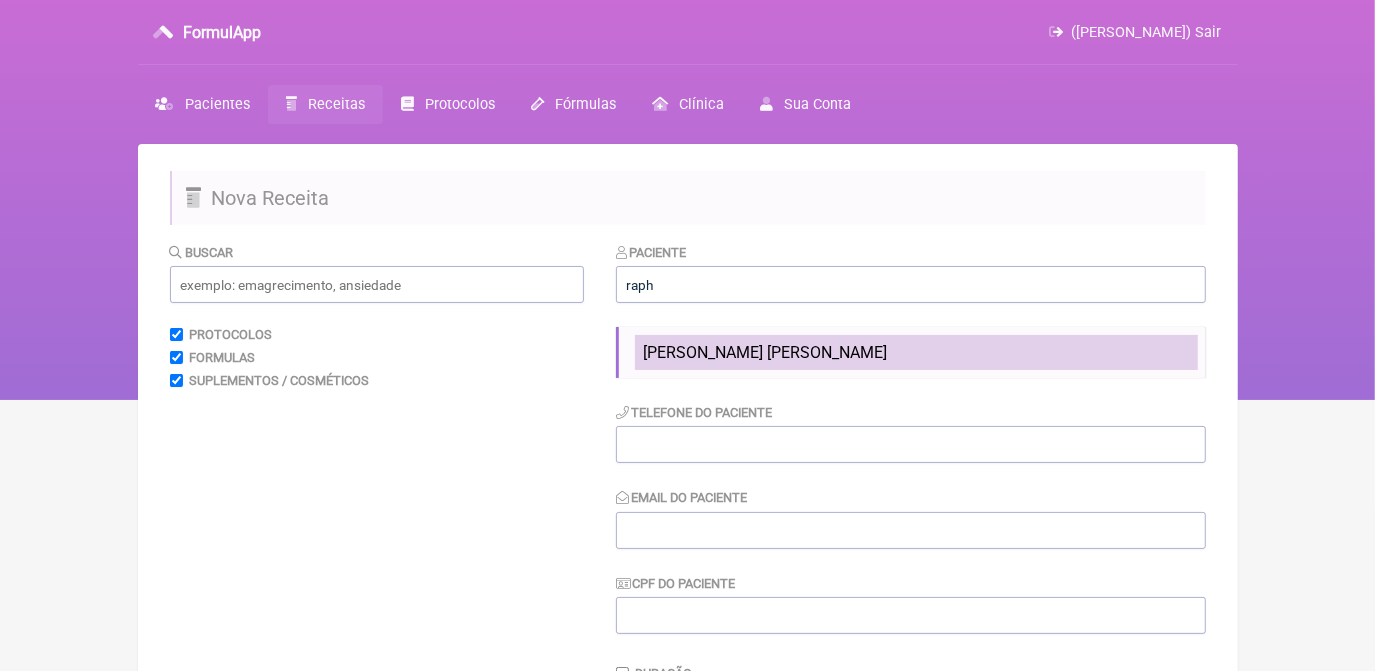 click on "[PERSON_NAME] [PERSON_NAME]" at bounding box center [916, 352] 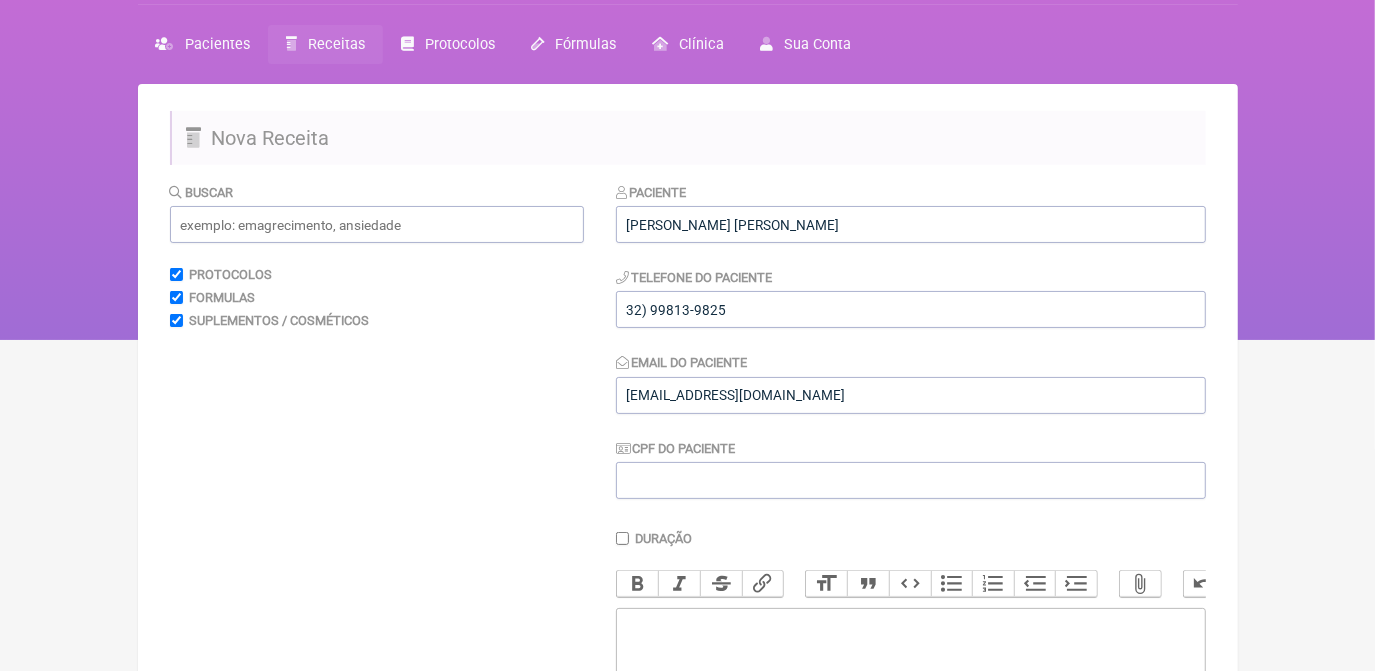 scroll, scrollTop: 181, scrollLeft: 0, axis: vertical 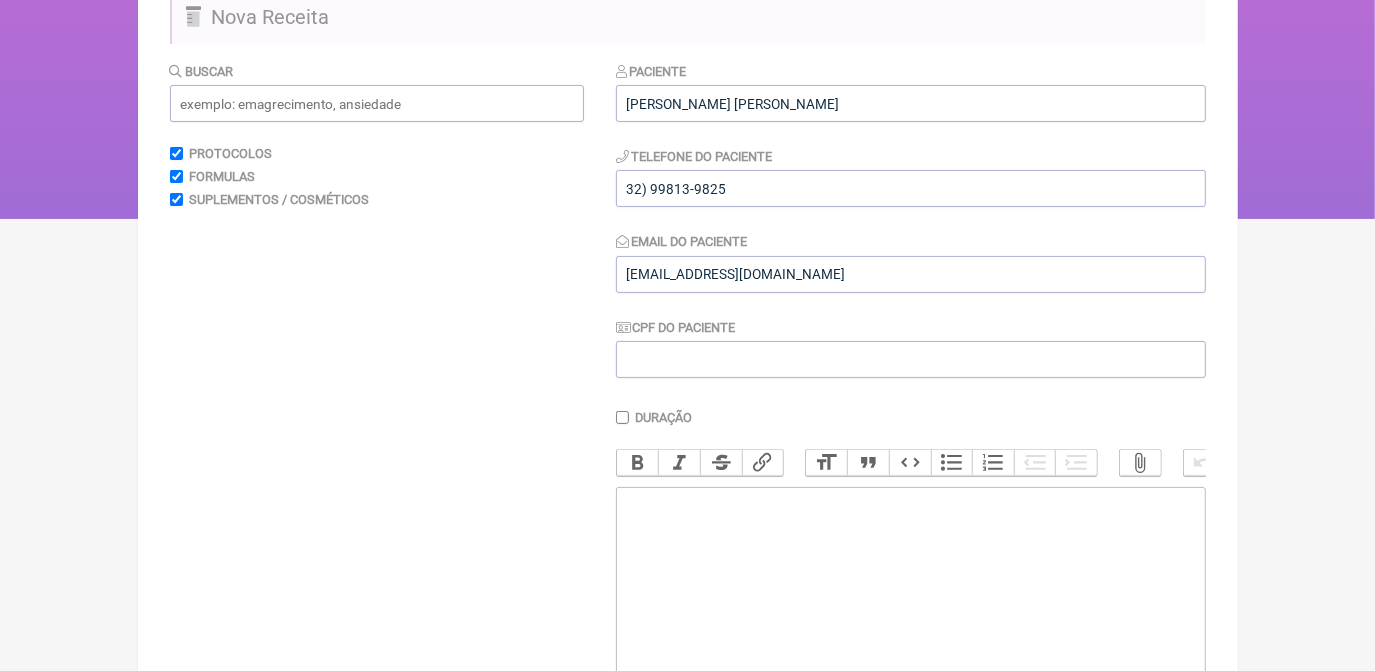 click 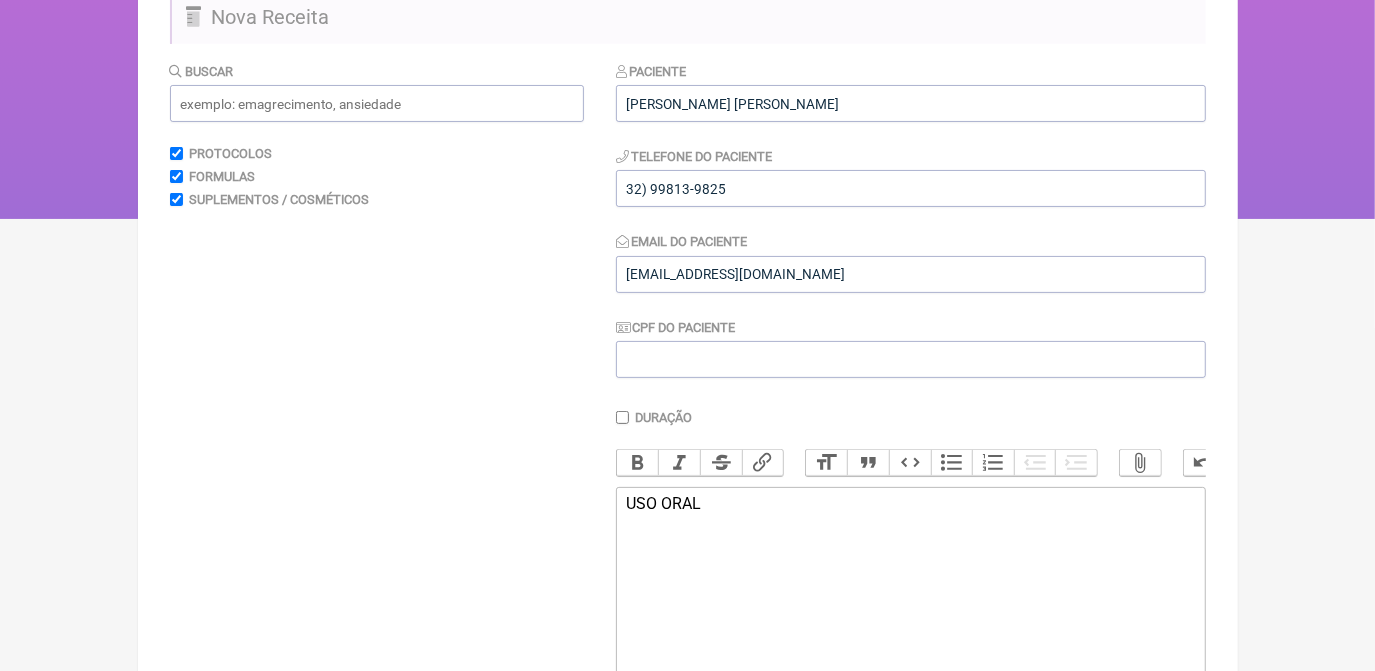 type on "<div>USO ORAL<br><br><br></div>" 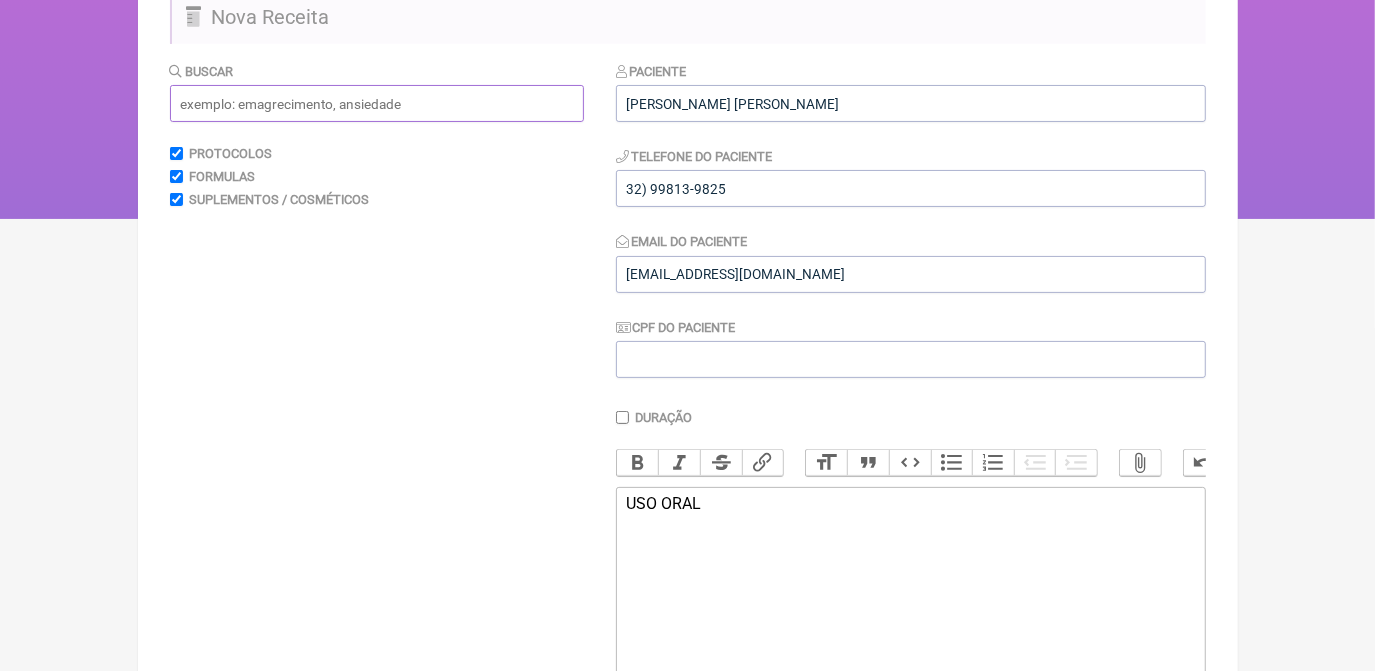 click at bounding box center [377, 103] 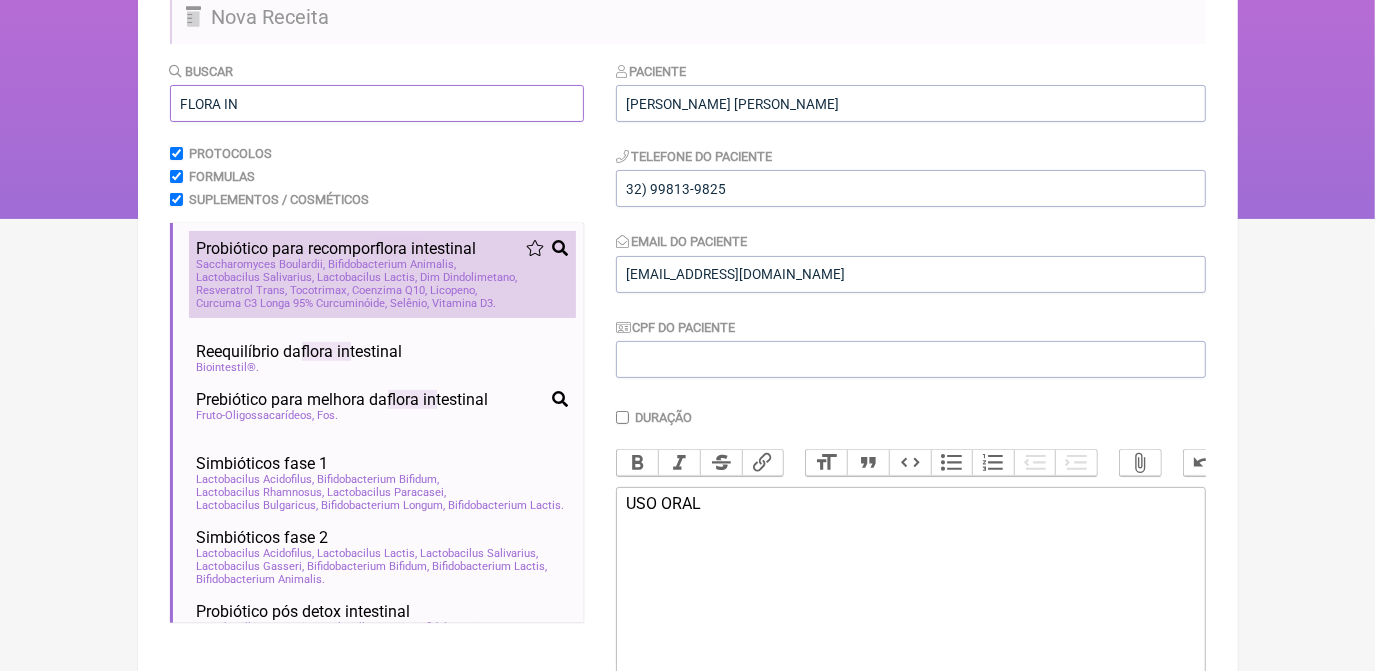 type on "FLORA IN" 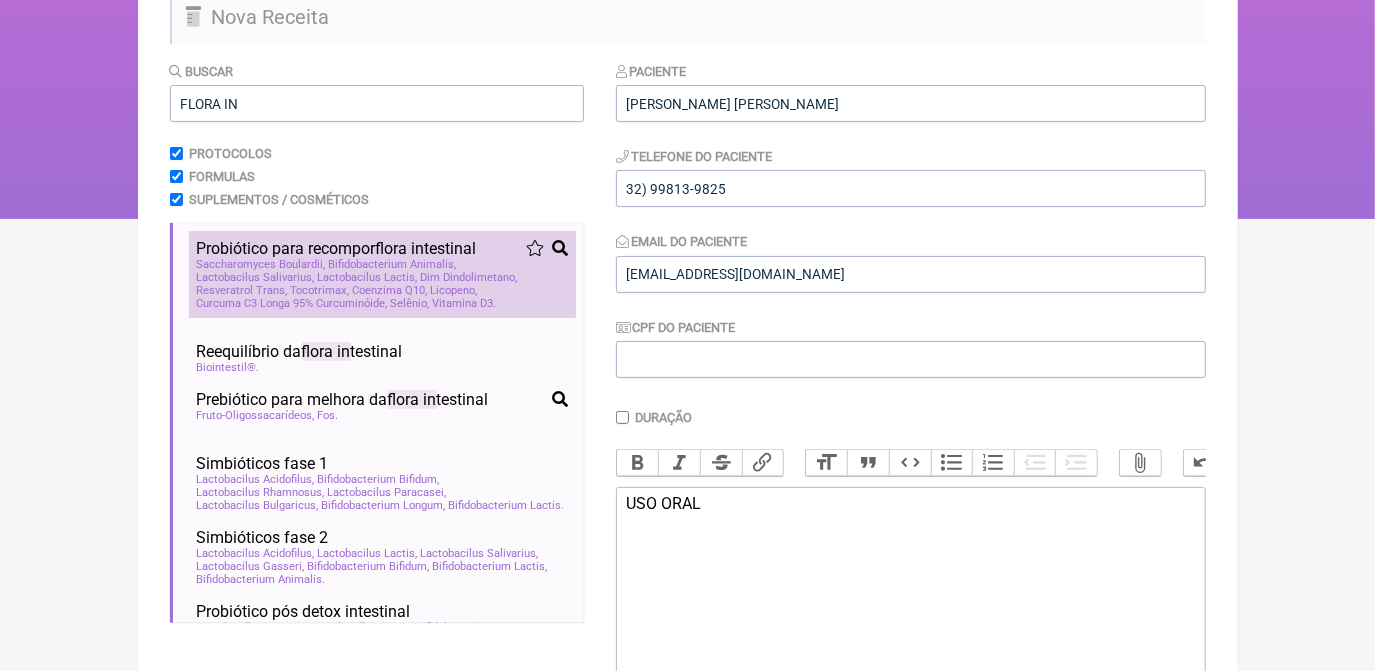 click on "Vitamina D3" at bounding box center (465, 303) 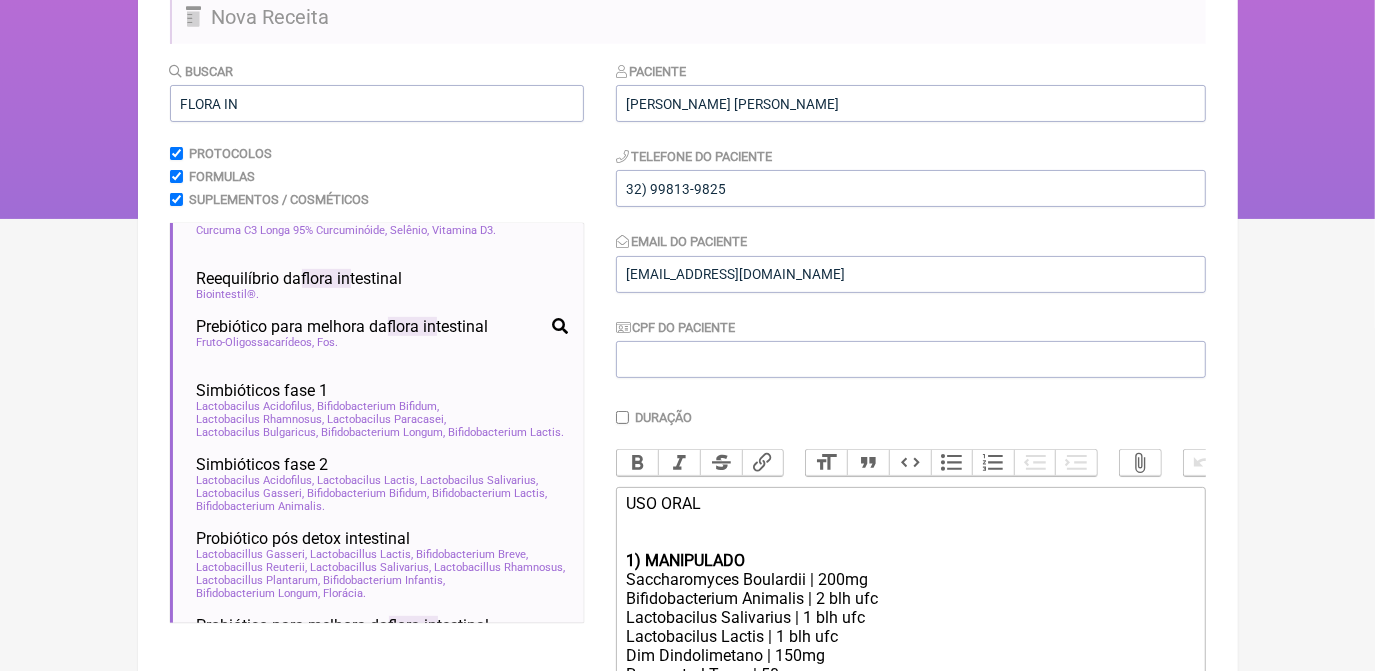 scroll, scrollTop: 90, scrollLeft: 0, axis: vertical 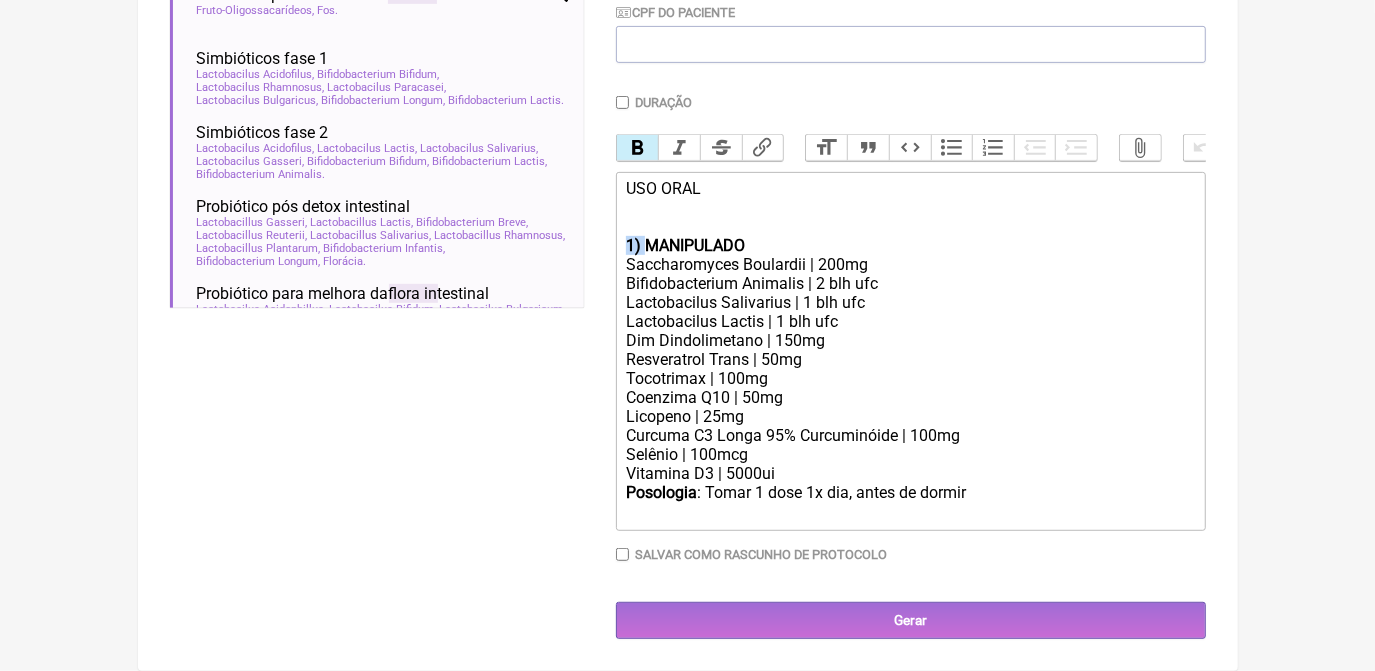 drag, startPoint x: 645, startPoint y: 235, endPoint x: 626, endPoint y: 236, distance: 19.026299 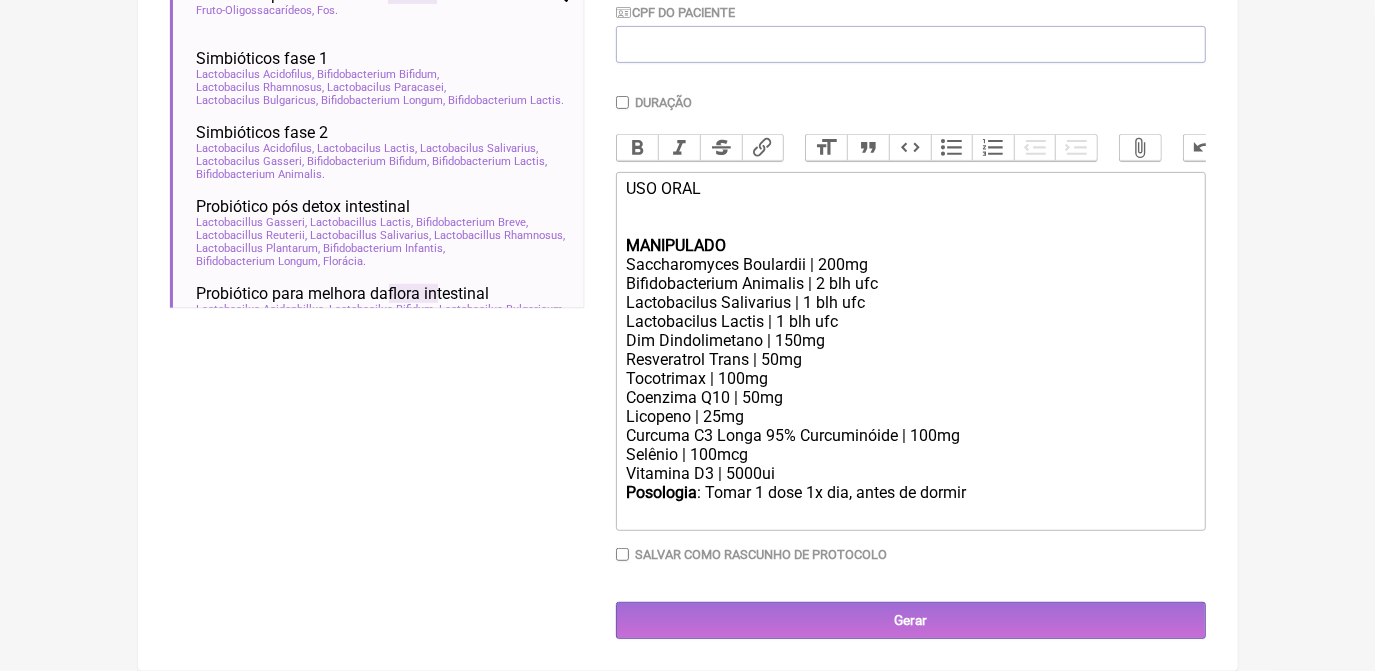 click on "USO ORAL" 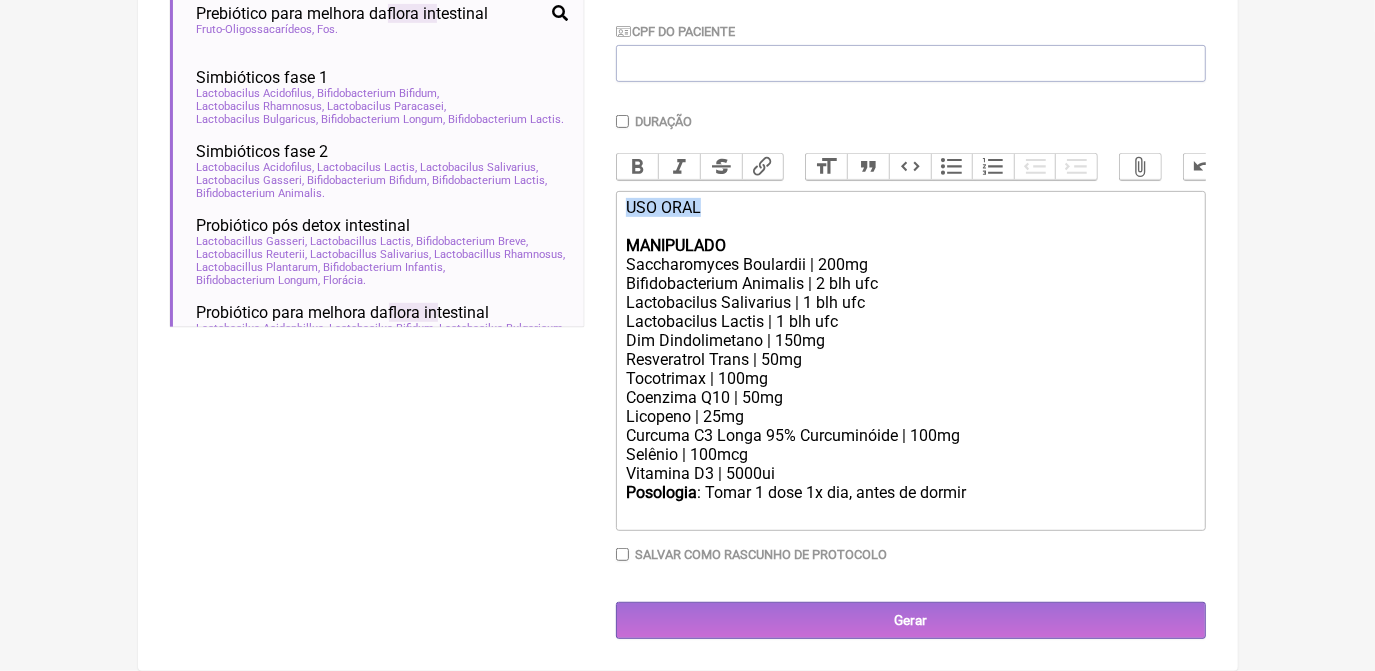 drag, startPoint x: 626, startPoint y: 193, endPoint x: 706, endPoint y: 198, distance: 80.1561 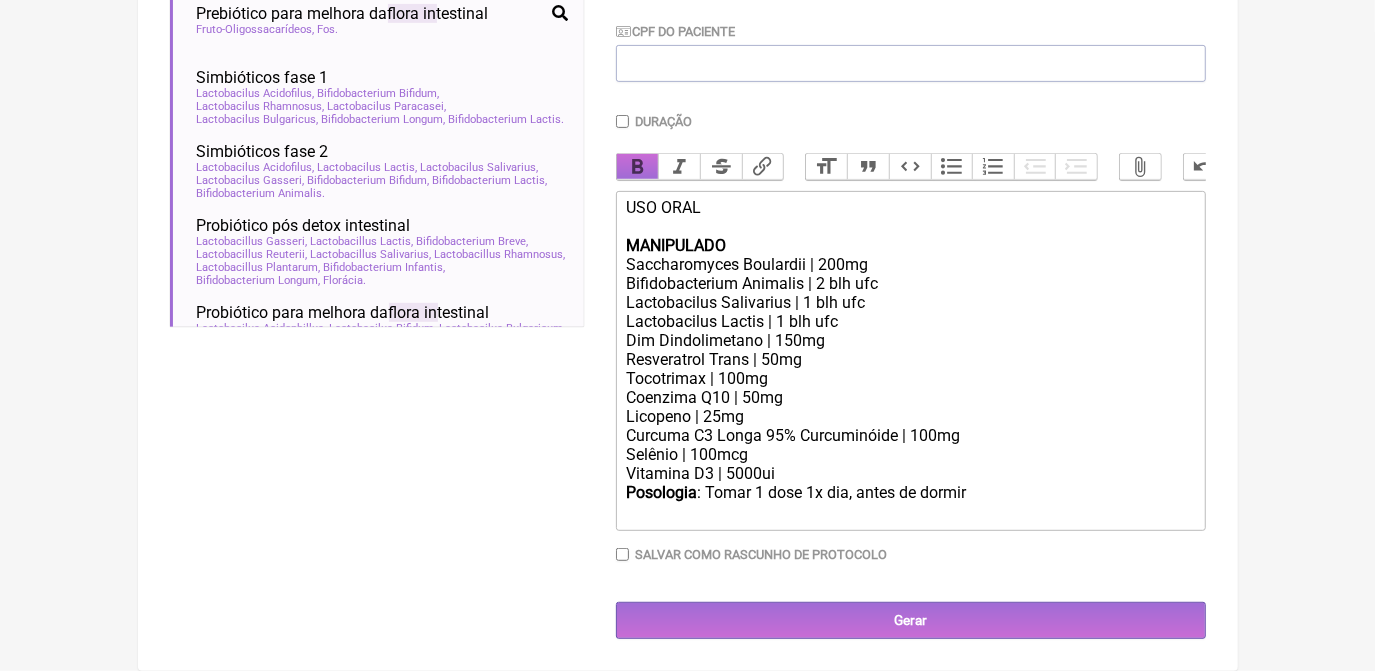 click on "Bold" at bounding box center (638, 167) 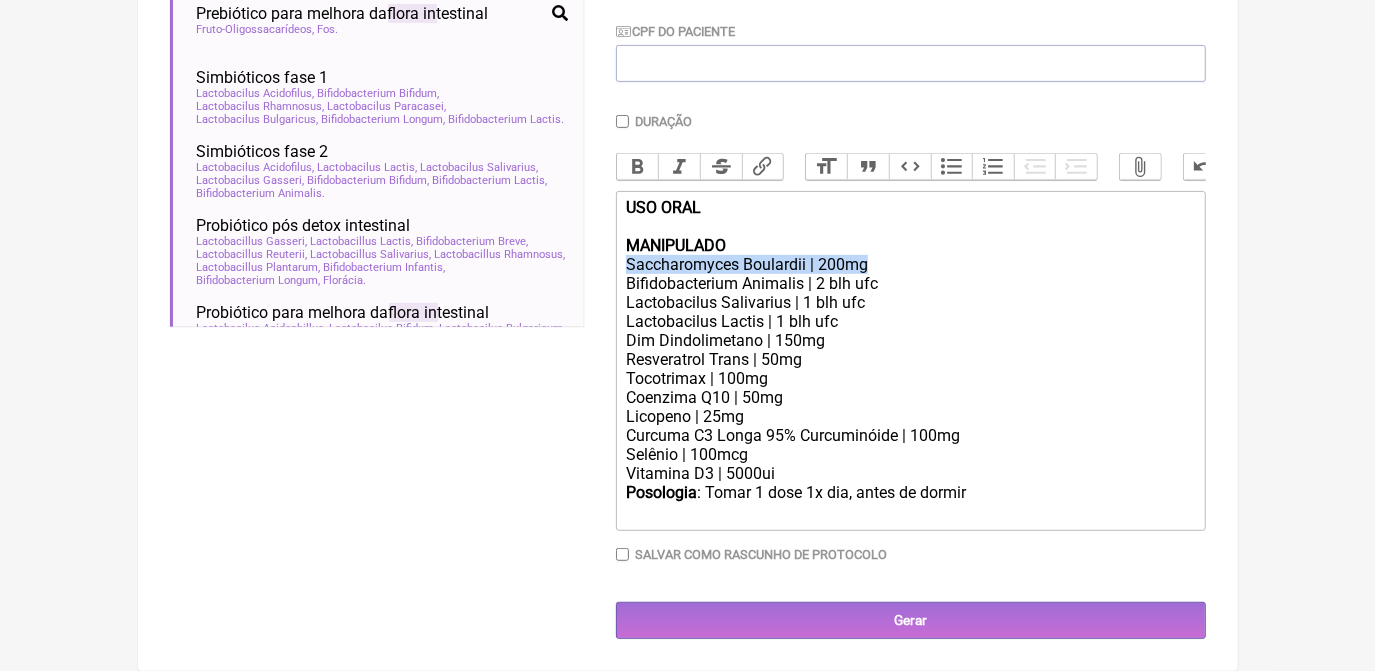 drag, startPoint x: 628, startPoint y: 257, endPoint x: 869, endPoint y: 258, distance: 241.00208 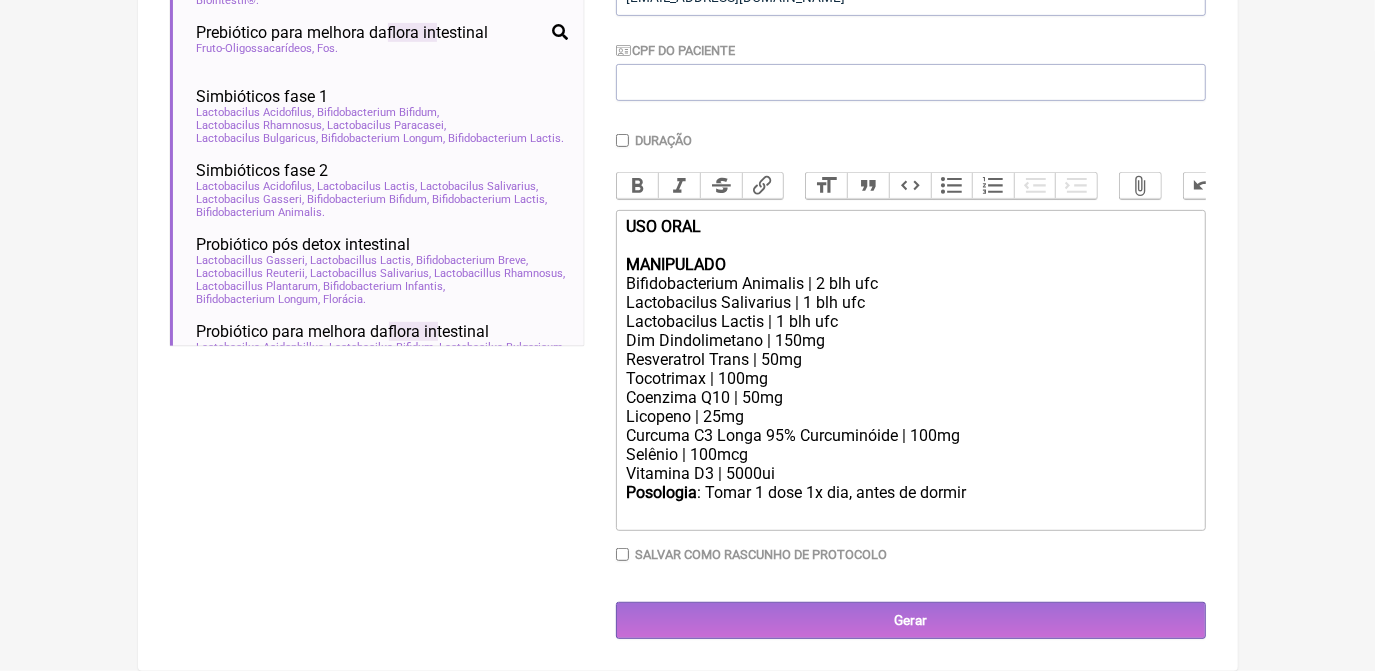scroll, scrollTop: 482, scrollLeft: 0, axis: vertical 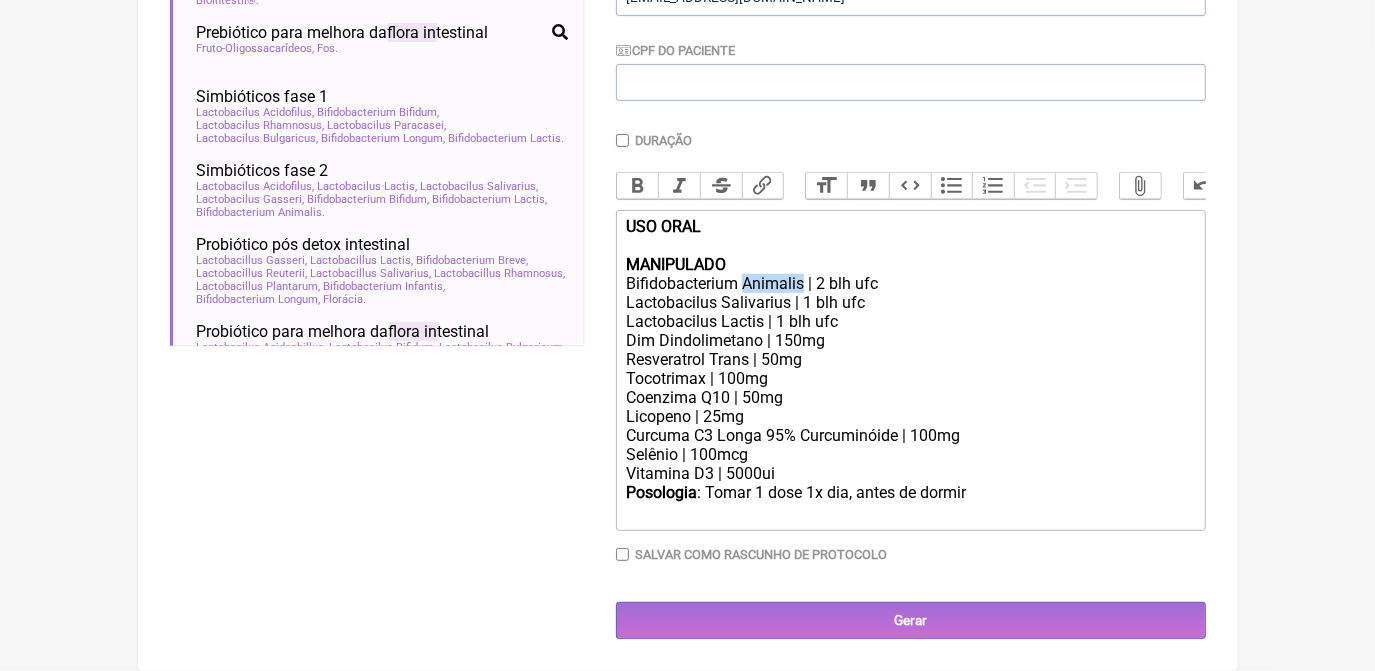 drag, startPoint x: 744, startPoint y: 280, endPoint x: 804, endPoint y: 280, distance: 60 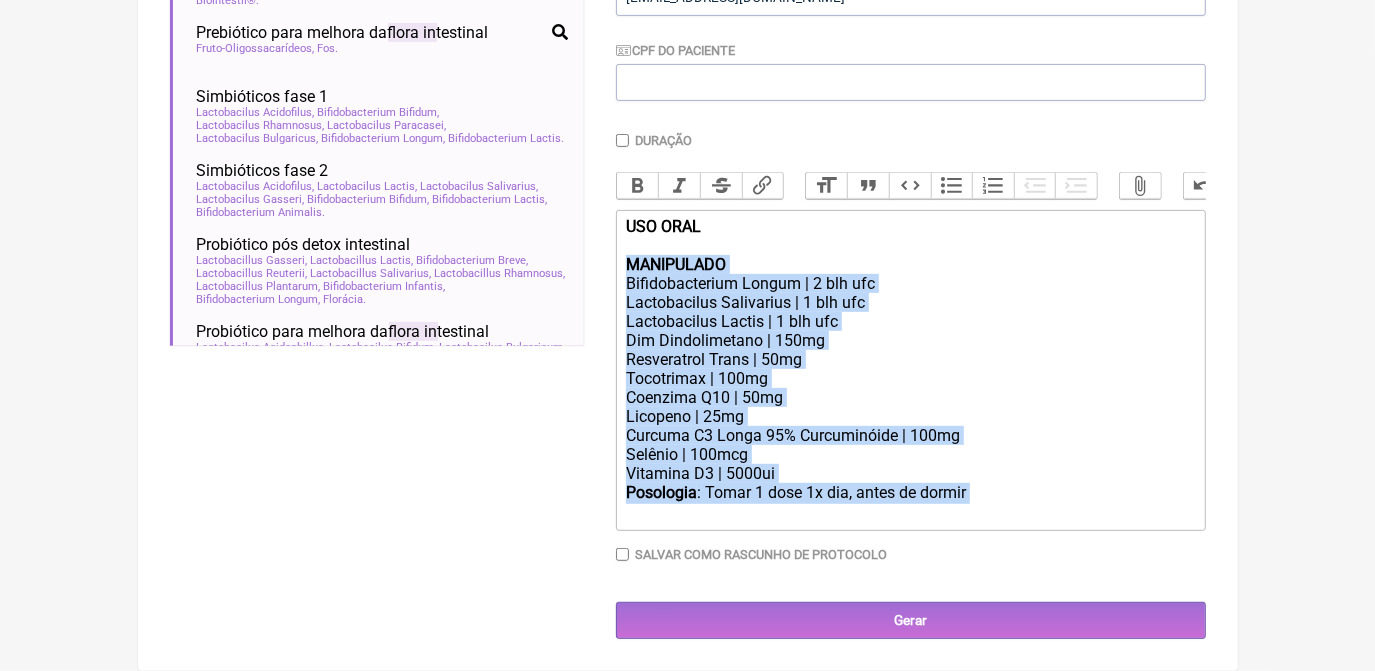 drag, startPoint x: 978, startPoint y: 502, endPoint x: 618, endPoint y: 259, distance: 434.33743 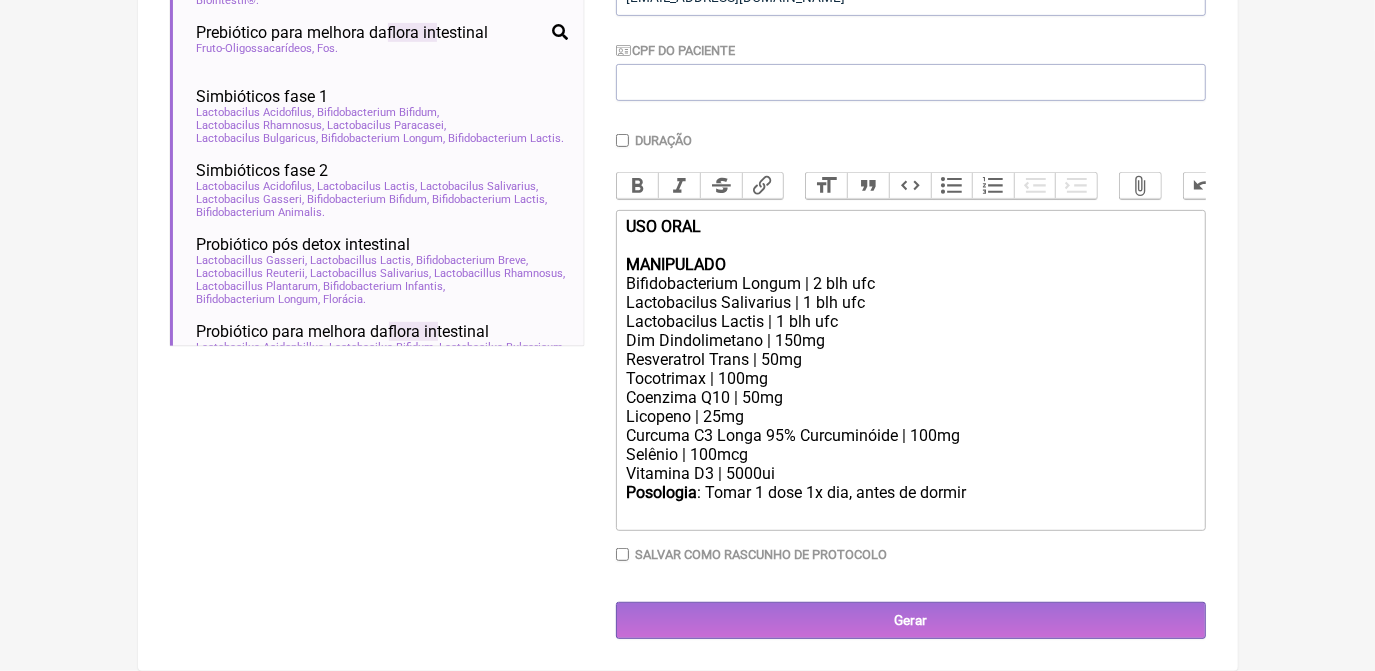 scroll, scrollTop: 392, scrollLeft: 0, axis: vertical 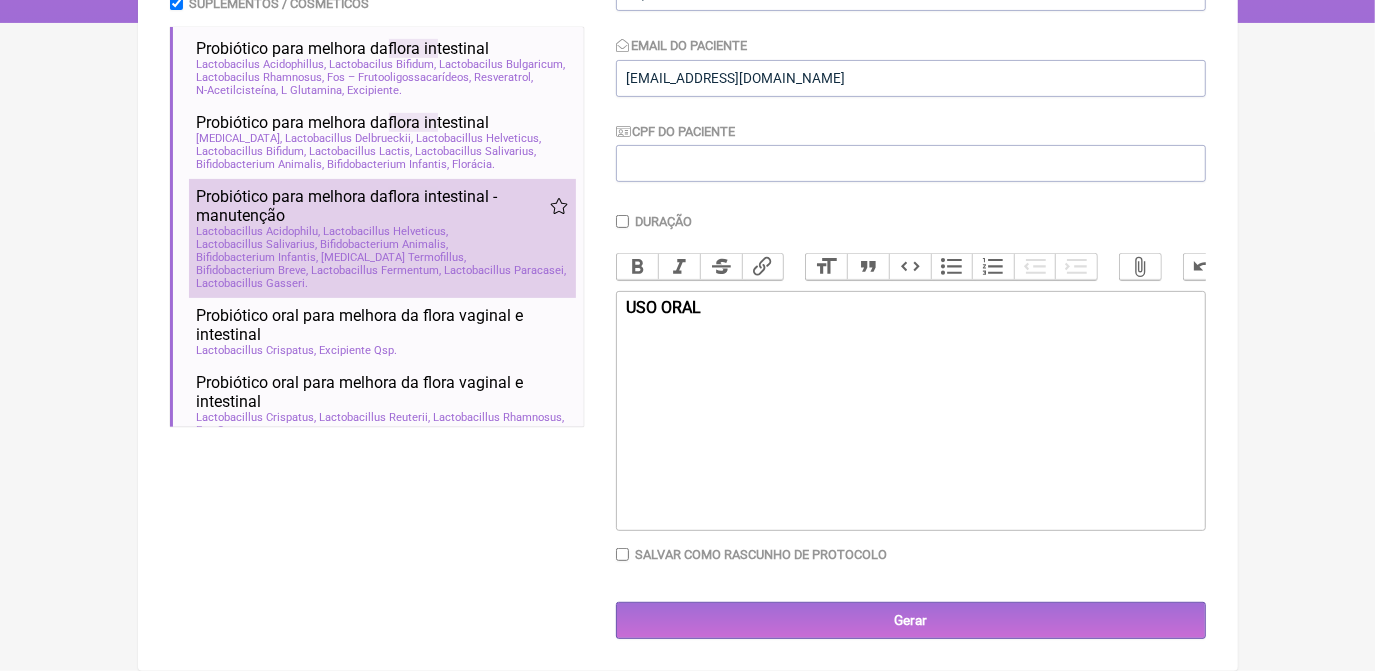 click on "Probiótico para melhora da  flora in testinal - manutenção" at bounding box center (373, 206) 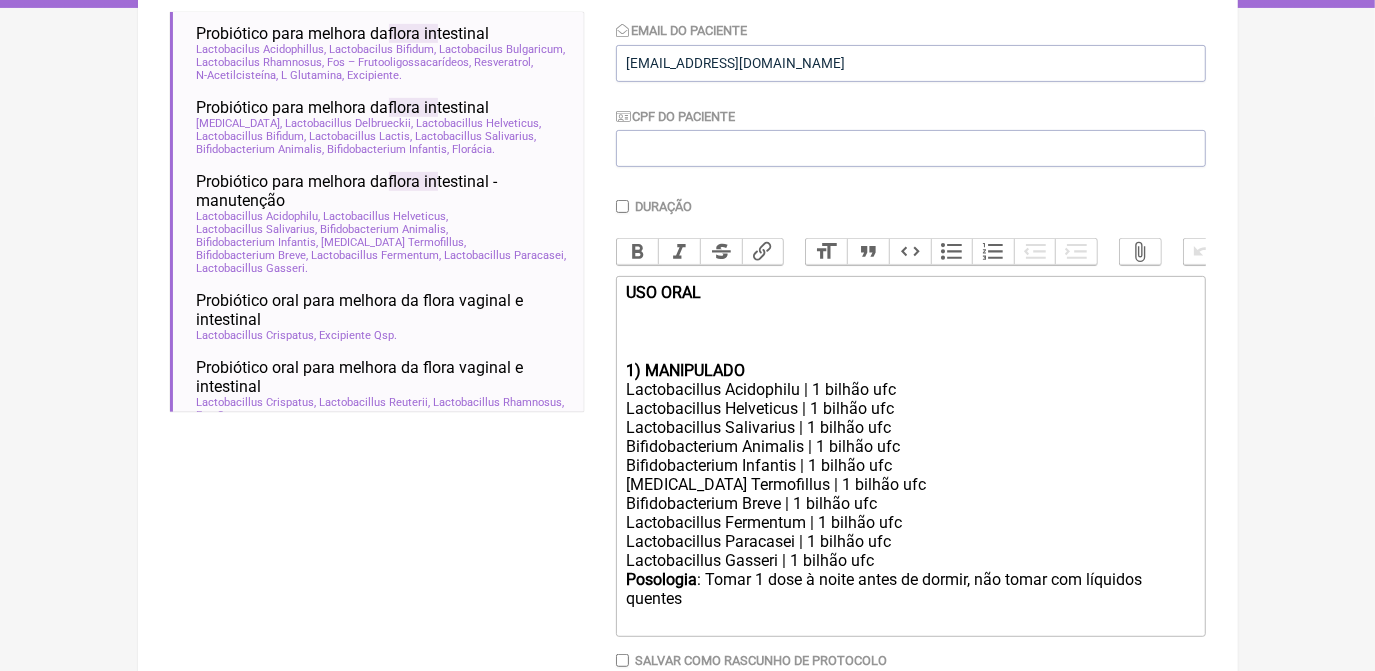 click on "ㅤ" 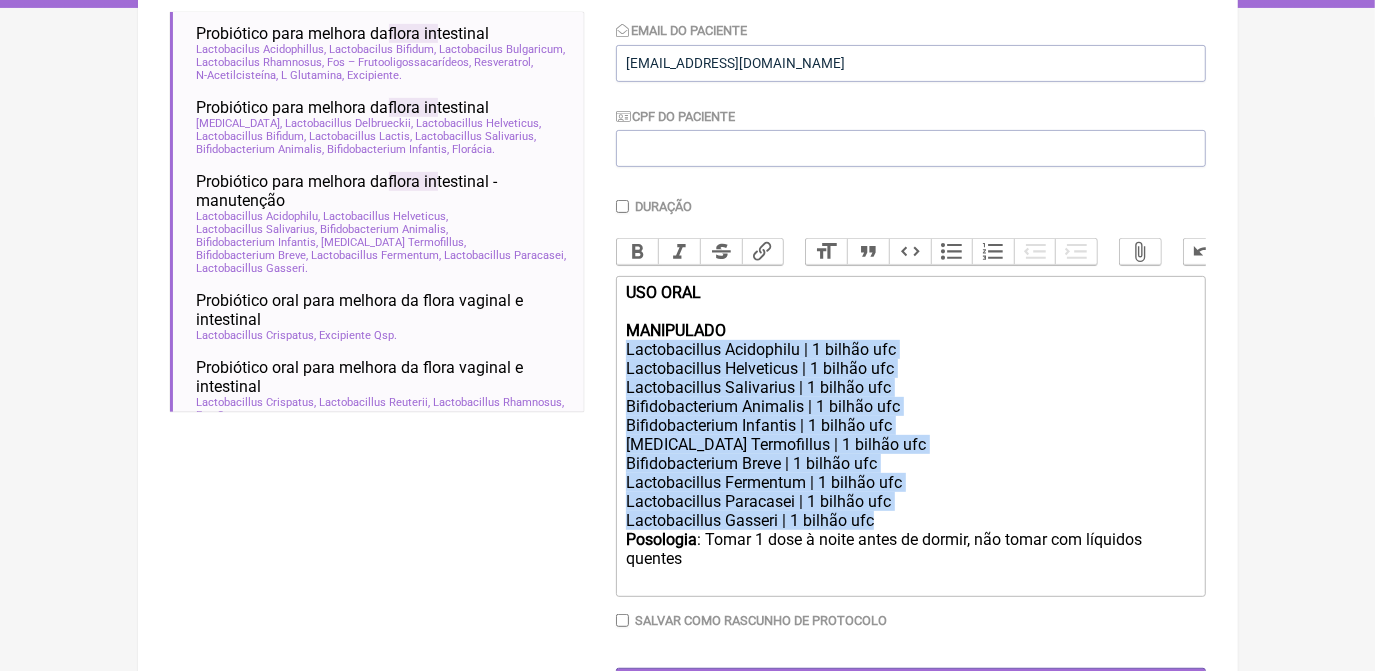drag, startPoint x: 626, startPoint y: 366, endPoint x: 891, endPoint y: 548, distance: 321.4794 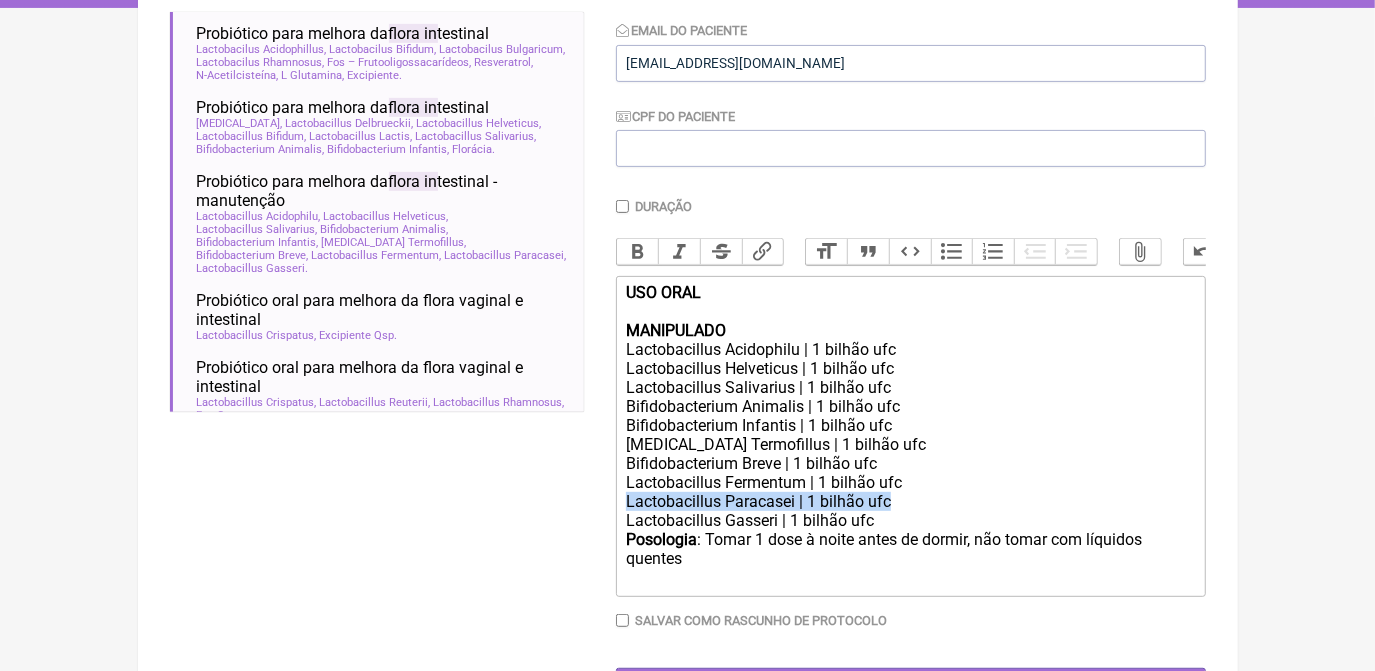 drag, startPoint x: 624, startPoint y: 523, endPoint x: 900, endPoint y: 528, distance: 276.0453 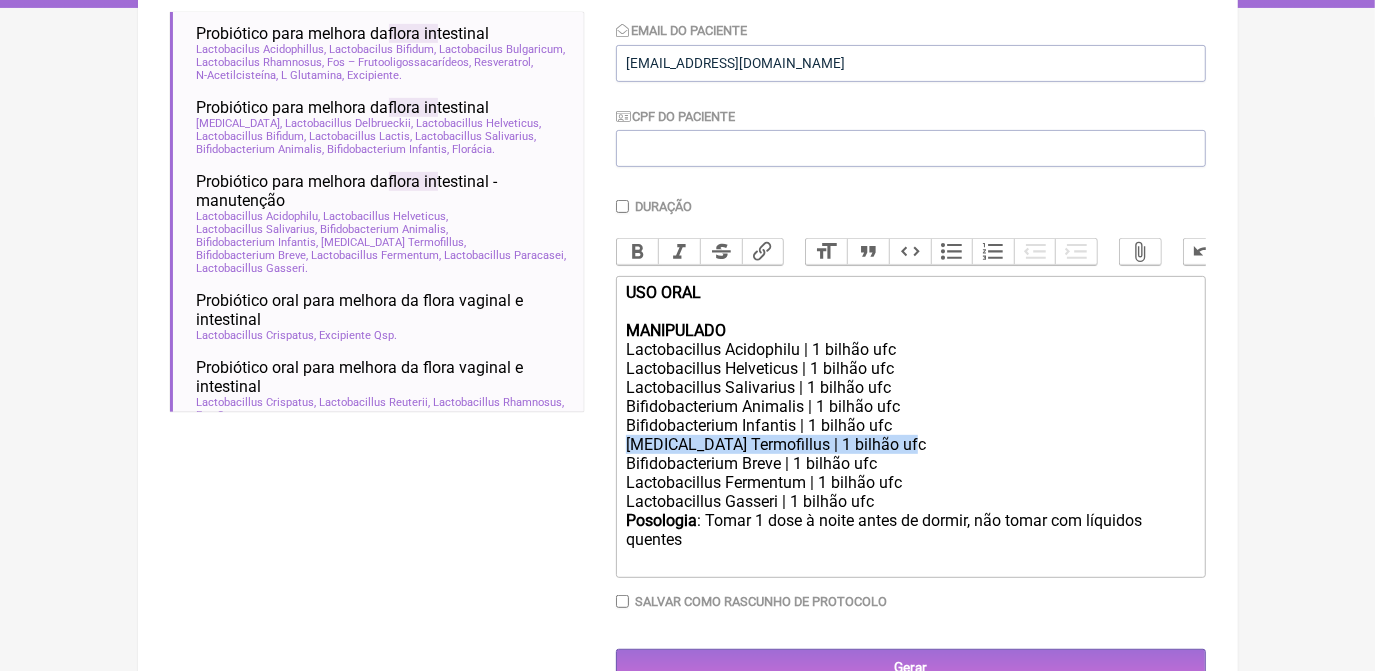drag, startPoint x: 628, startPoint y: 466, endPoint x: 912, endPoint y: 471, distance: 284.044 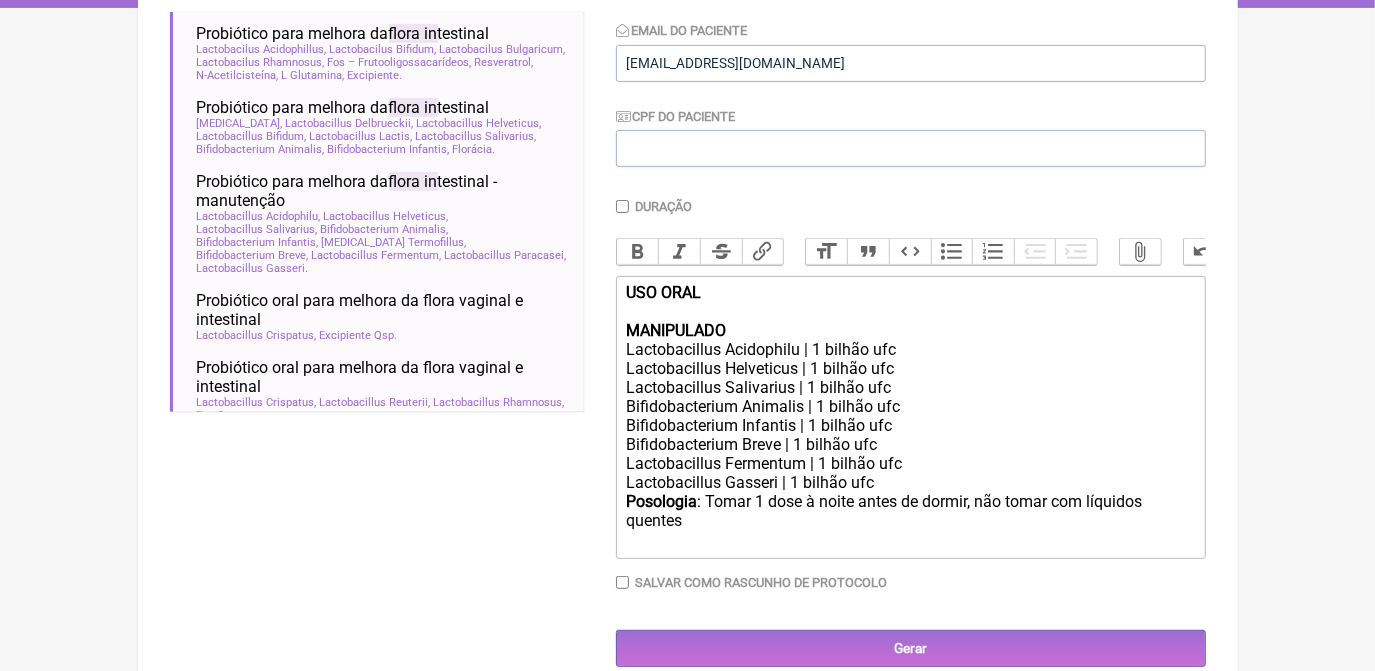 click on "Posologia : Tomar 1 dose à noite antes de dormir, não tomar com líquidos quentes ㅤ" 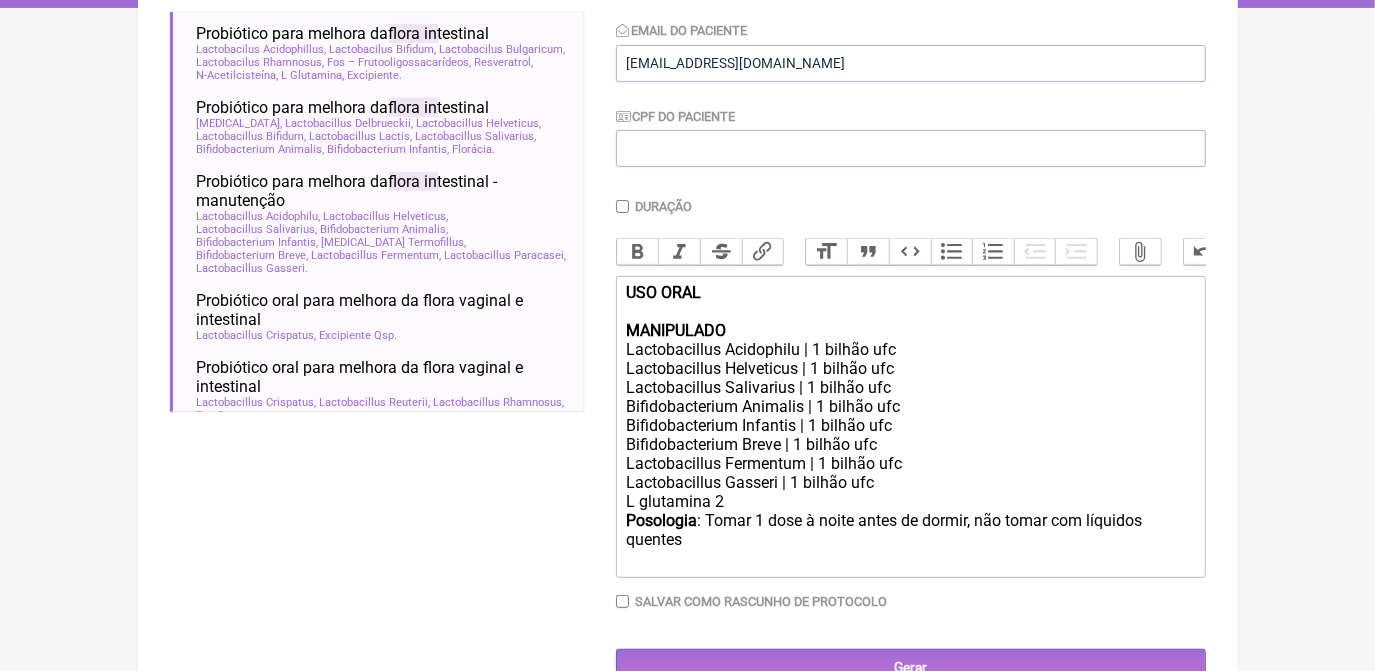 type on "<div><strong>USO ORAL</strong><br><br></div><div><strong>MANIPULADO</strong></div><div>Lactobacillus Acidophilu | 1 bilhão ufc</div><div>Lactobacillus Helveticus | 1 bilhão ufc</div><div>Lactobacillus Salivarius | 1 bilhão ufc</div><div>Bifidobacterium Animalis | 1 bilhão ufc</div><div>Bifidobacterium Infantis | 1 bilhão ufc</div><div>Bifidobacterium Breve | 1 bilhão ufc</div><div>Lactobacillus Fermentum | 1 bilhão ufc</div><div>Lactobacillus Gasseri | 1 bilhão ufc<br>L glutamina&nbsp;</div><div><strong>Posologia</strong>: Tomar 1 dose à noite antes de dormir, não tomar com líquidos quentes ㅤ<br><br></div>" 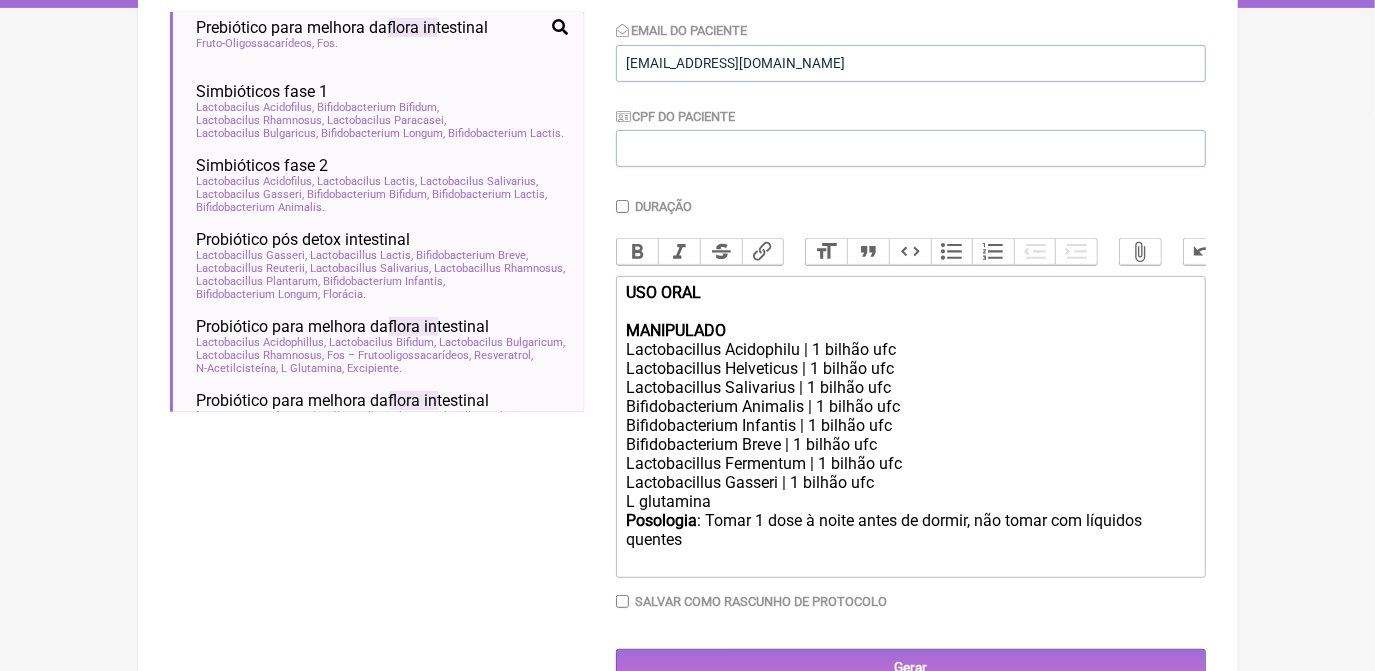 scroll, scrollTop: 0, scrollLeft: 0, axis: both 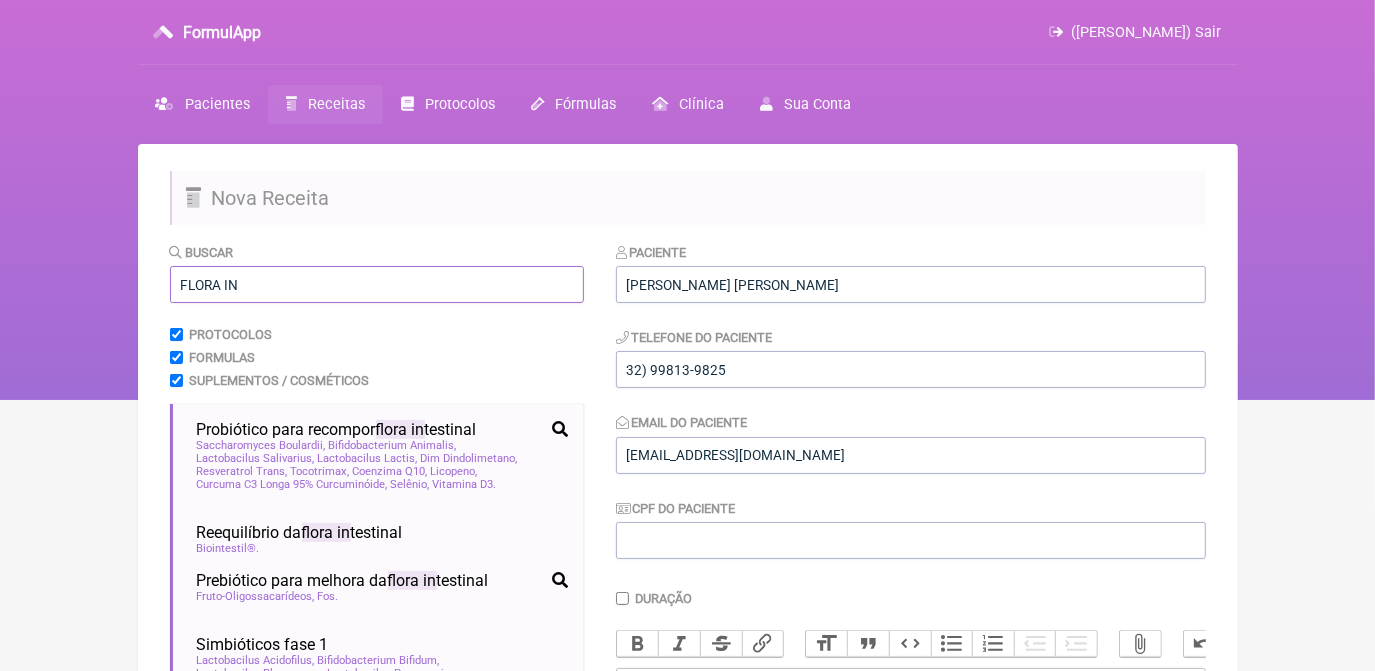 drag, startPoint x: 303, startPoint y: 293, endPoint x: 47, endPoint y: 289, distance: 256.03125 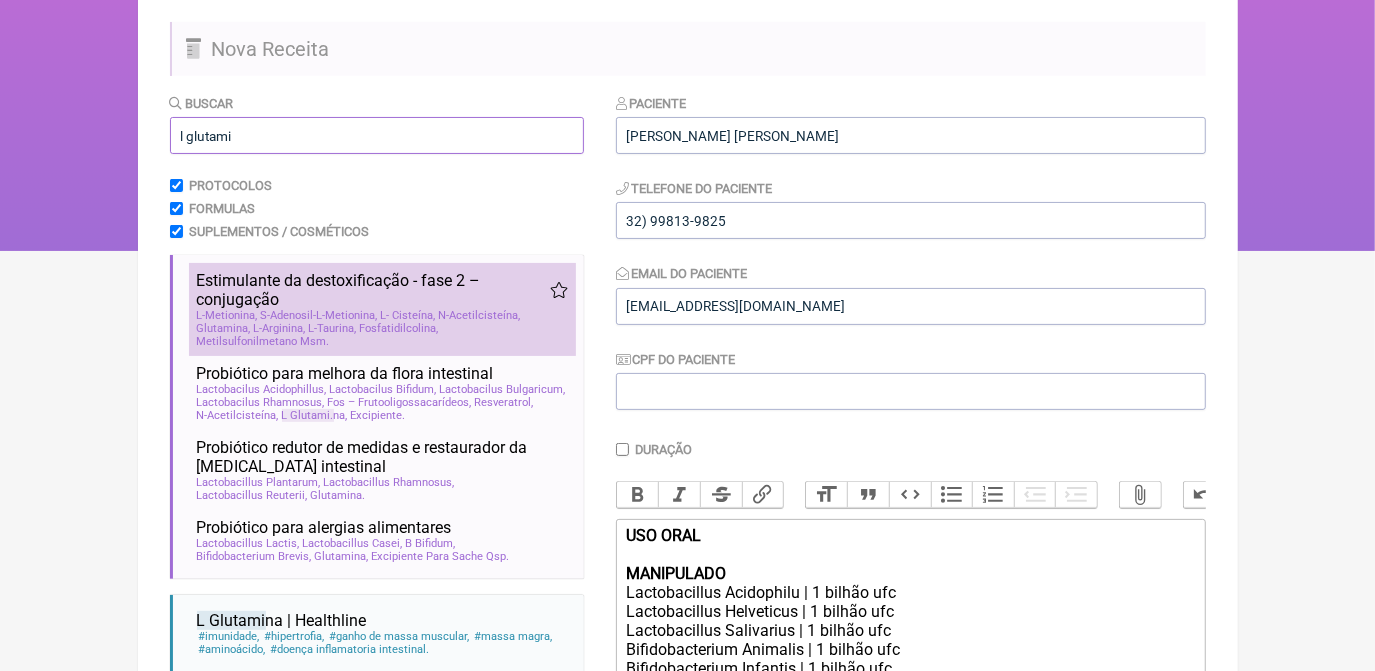 scroll, scrollTop: 181, scrollLeft: 0, axis: vertical 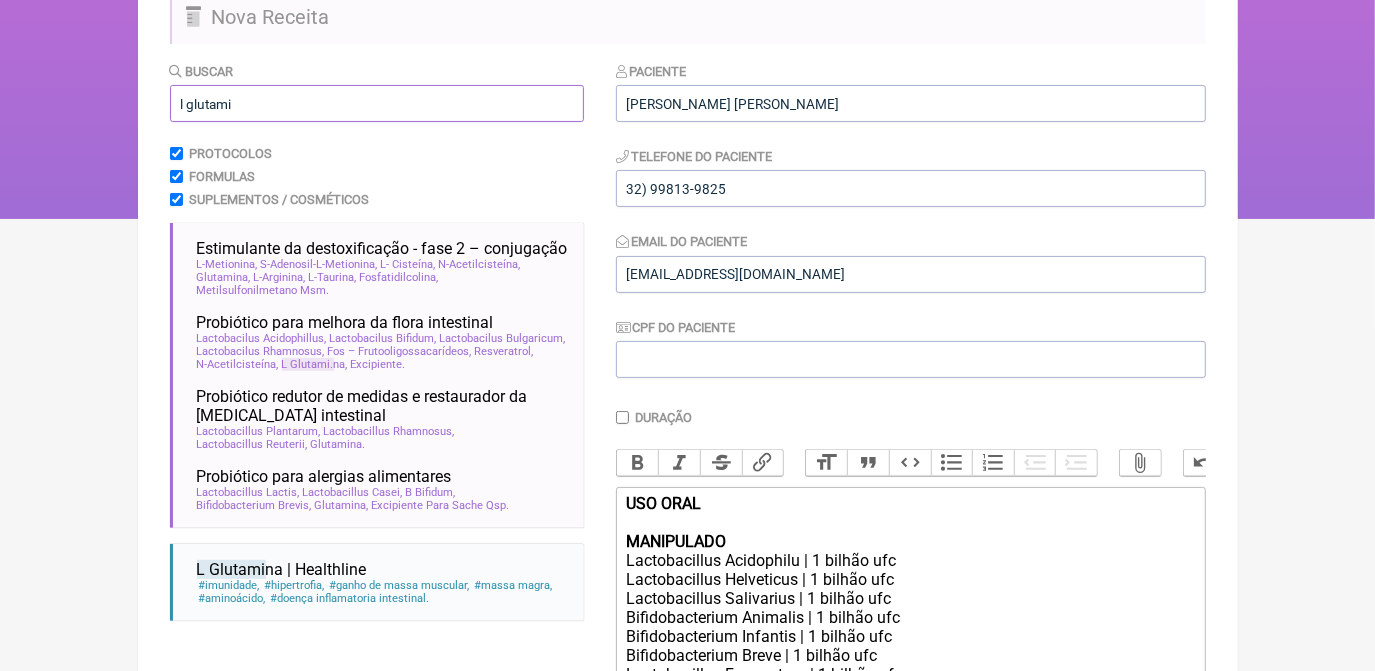 type on "l glutami" 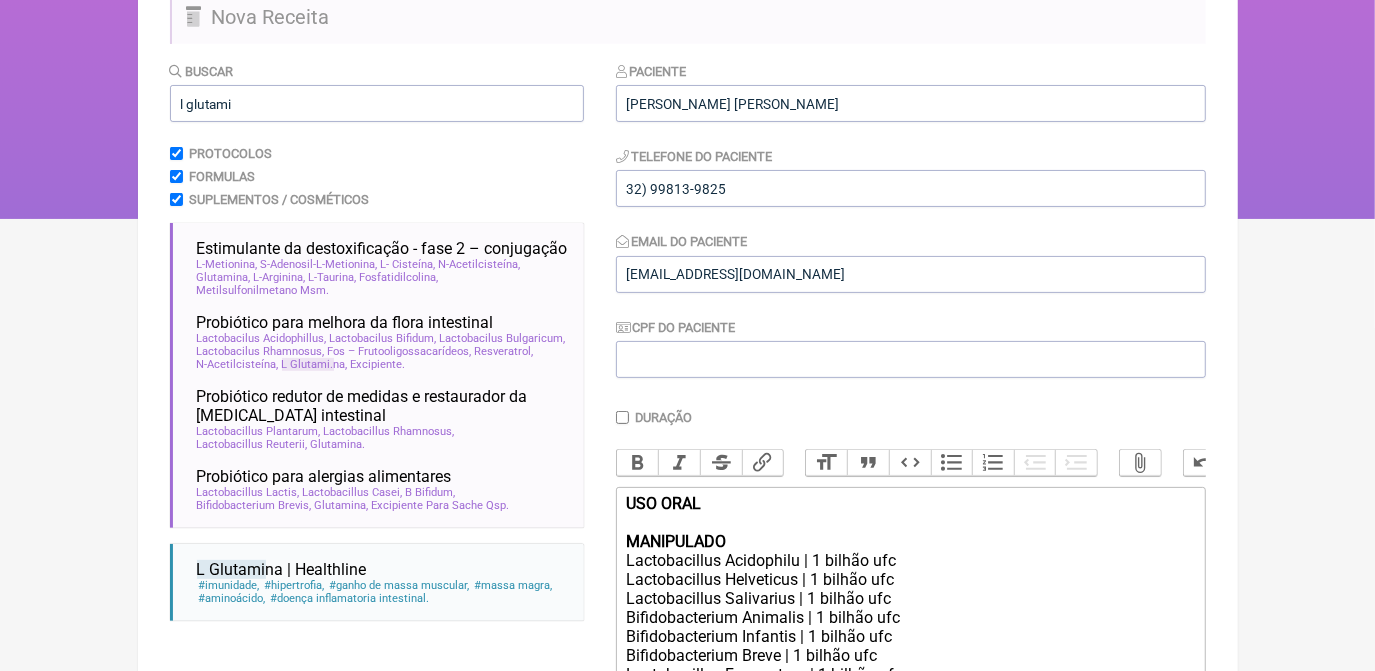 click on "Buscar
l glutami
Protocolos
Formulas
Suplementos / Cosméticos
Estimulante da destoxificação - fase 2 – conjugação
destoxificação   detox hepático
L-Metionina   S-Adenosil-L-Metionina   L- Cisteína   N-Acetilcisteína   Glutamina   L-Arginina   L-Taurina   Fosfatidilcolina   Metilsulfonilmetano Msm
Probiótico para melhora da flora intestinal
colite ulcerativa   doença de crohn   disbiose intestinal   constipação   probiótico   intestino permeável   prisão de ventre
Lactobacilus Acidophillus   Lactobacilus Bifidum   Lactobacilus Bulgaricum" at bounding box center (377, 479) 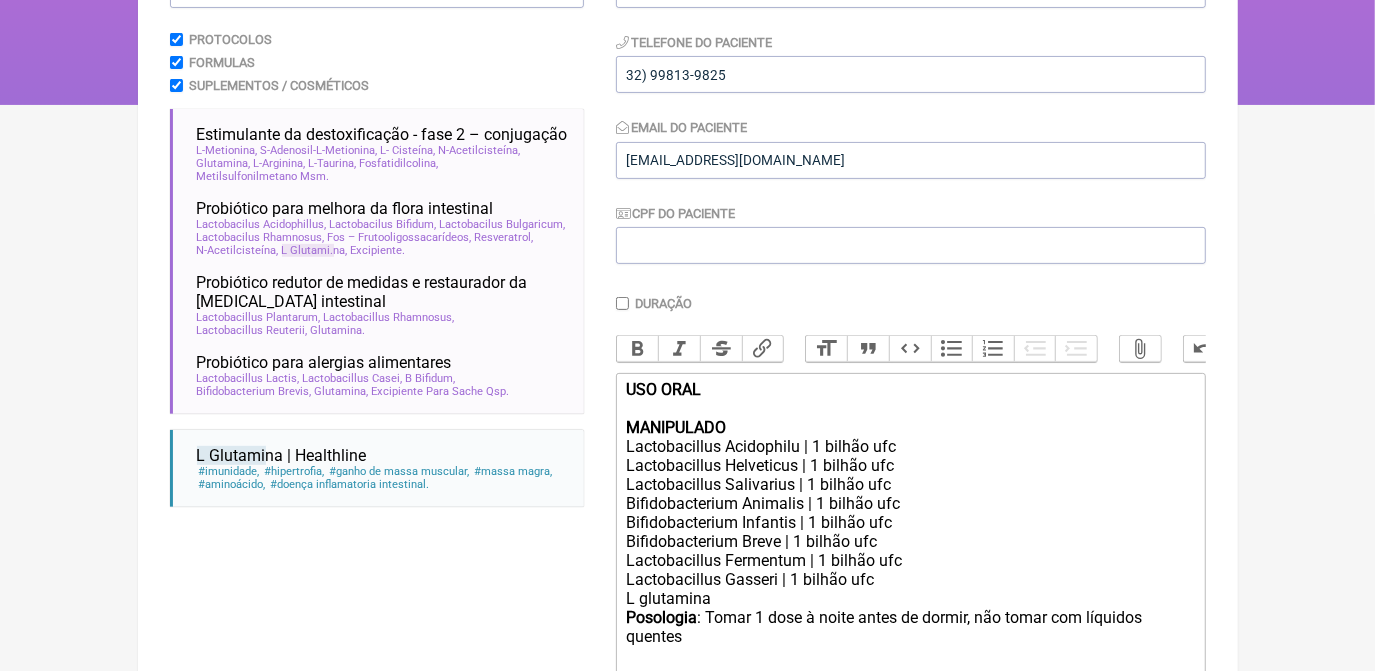 scroll, scrollTop: 363, scrollLeft: 0, axis: vertical 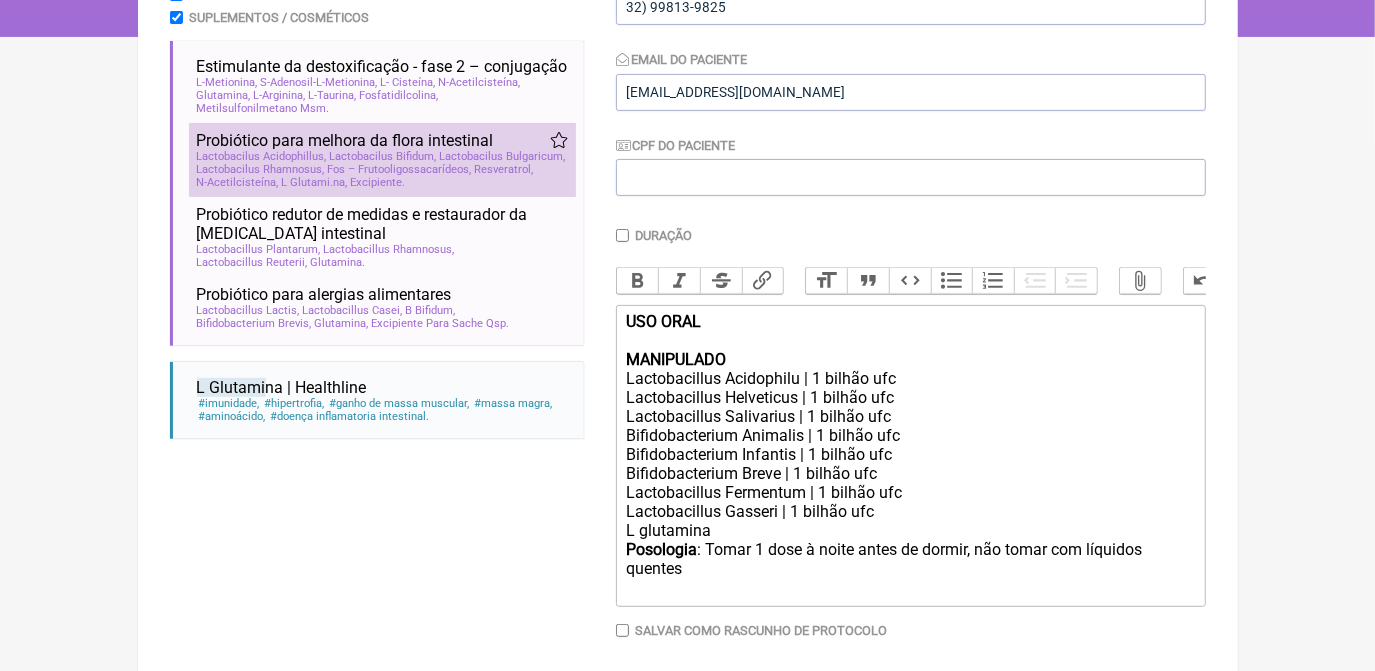 click on "Excipiente" at bounding box center (378, 182) 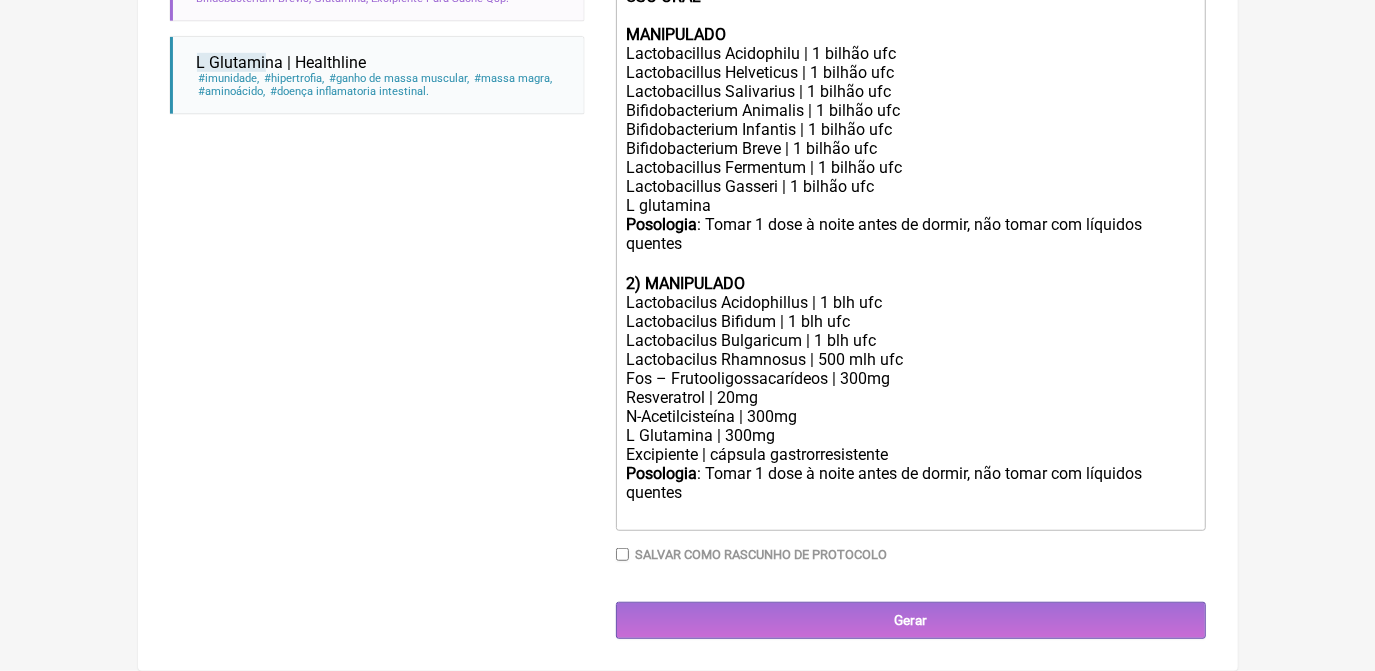 scroll, scrollTop: 720, scrollLeft: 0, axis: vertical 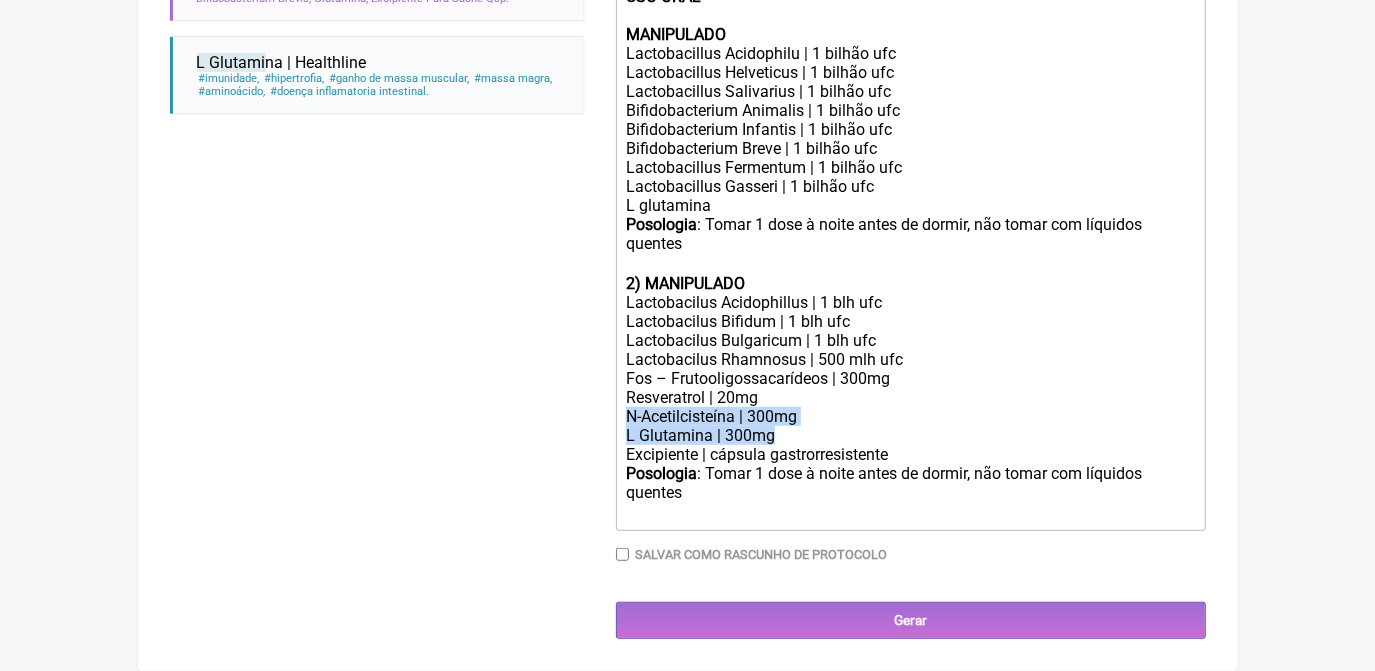 drag, startPoint x: 776, startPoint y: 438, endPoint x: 618, endPoint y: 406, distance: 161.20795 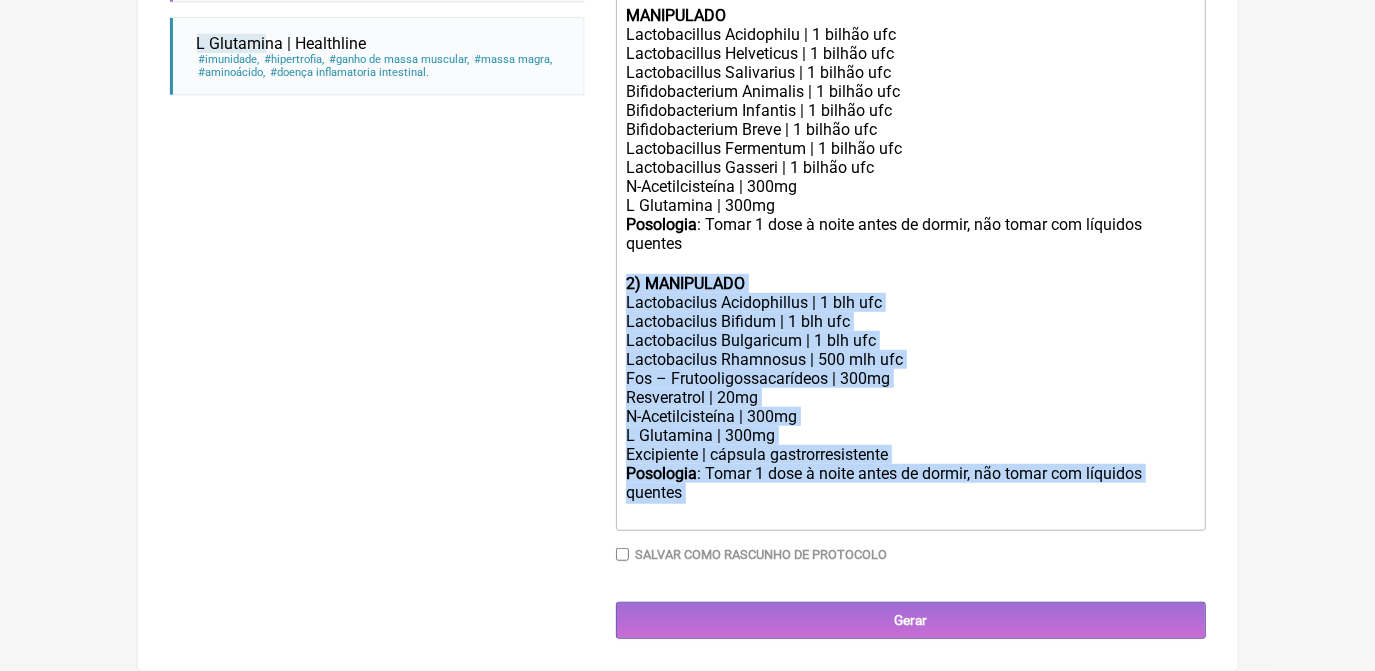drag, startPoint x: 695, startPoint y: 519, endPoint x: 592, endPoint y: 291, distance: 250.18593 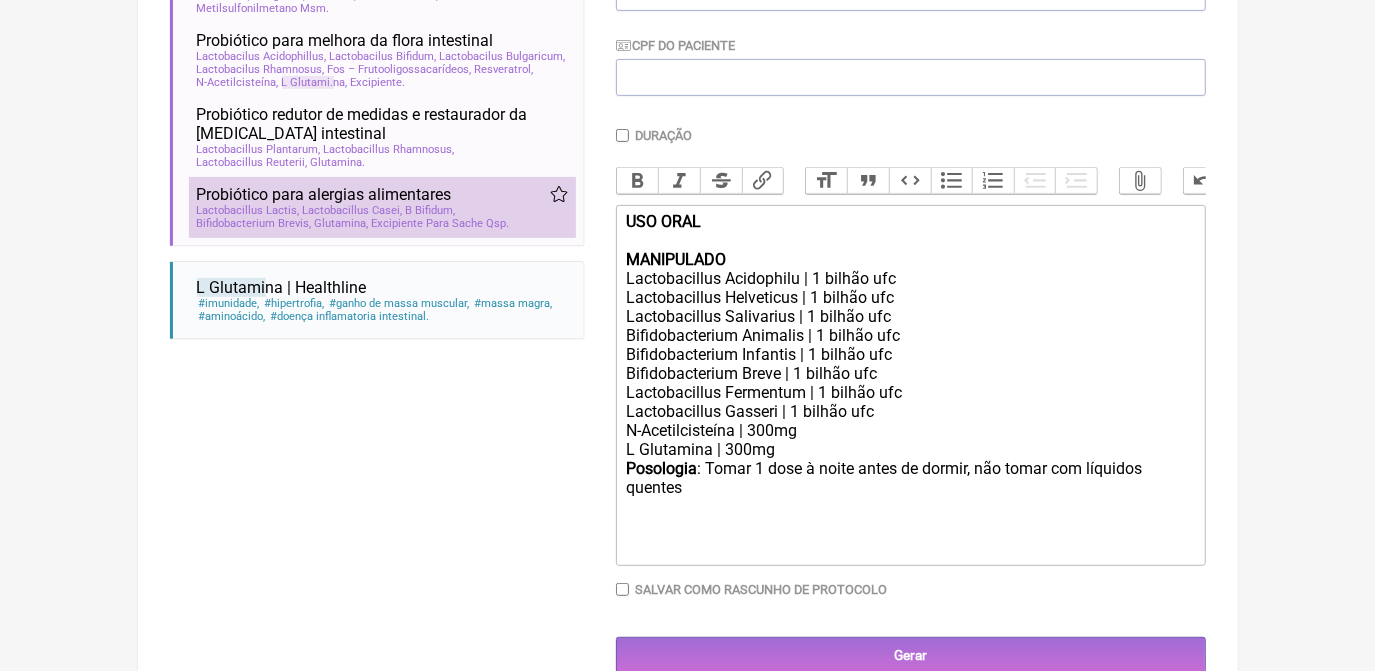 scroll, scrollTop: 432, scrollLeft: 0, axis: vertical 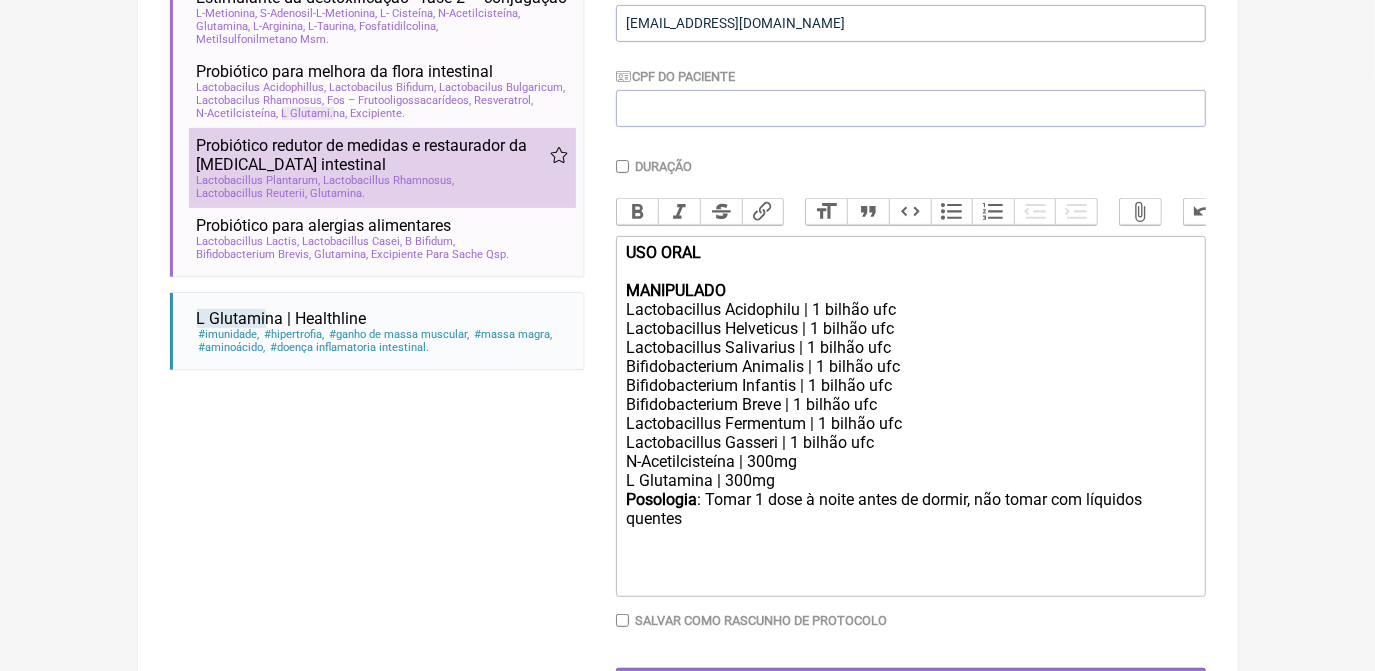 click on "Probiótico redutor de medidas e restaurador da [MEDICAL_DATA] intestinal" at bounding box center [373, 155] 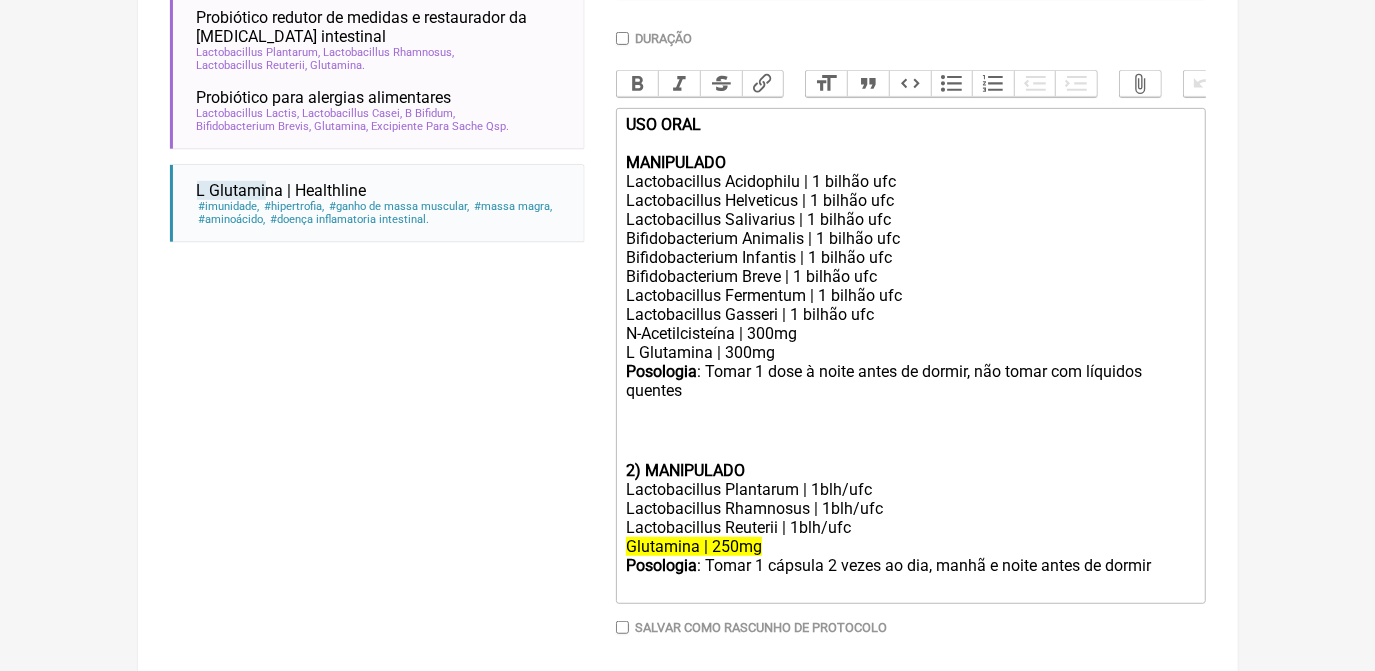 scroll, scrollTop: 614, scrollLeft: 0, axis: vertical 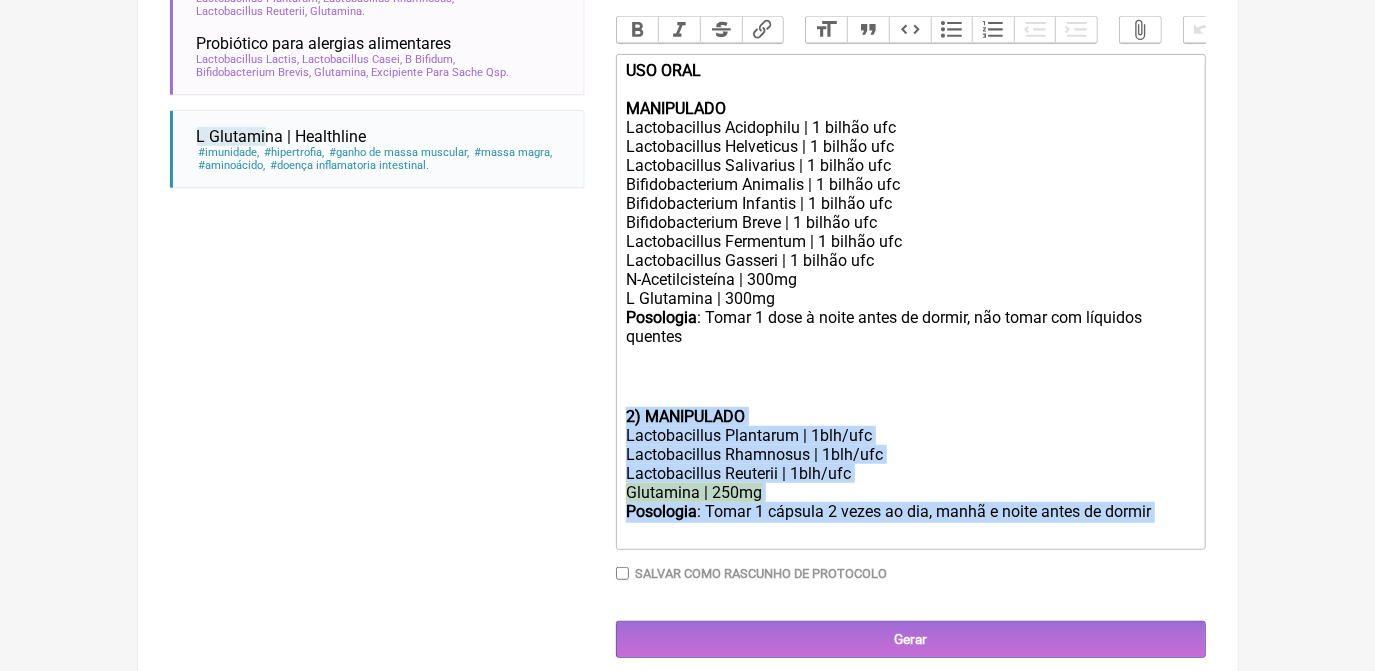 drag, startPoint x: 1163, startPoint y: 545, endPoint x: 597, endPoint y: 441, distance: 575.47546 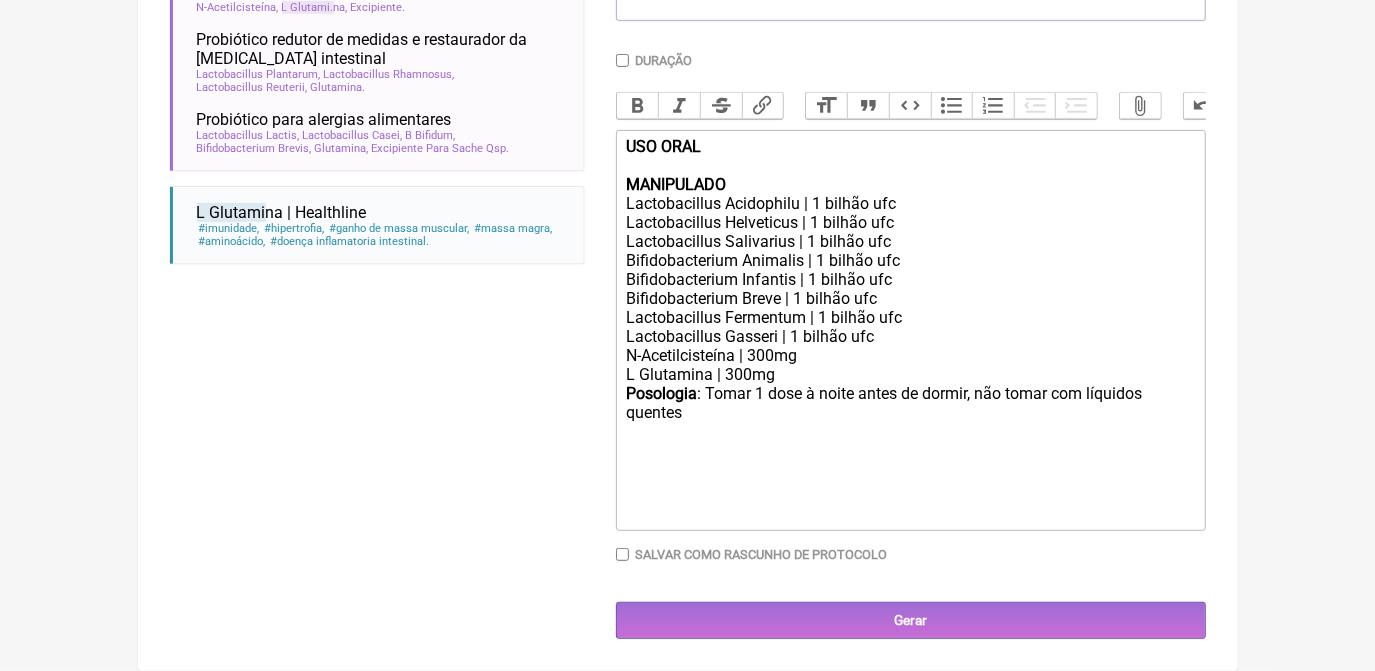 type on "<div><strong>USO ORAL</strong><br><br></div><div><strong>MANIPULADO</strong></div><div>Lactobacillus Acidophilu | 1 bilhão ufc</div><div>Lactobacillus Helveticus | 1 bilhão ufc</div><div>Lactobacillus Salivarius | 1 bilhão ufc</div><div>Bifidobacterium Animalis | 1 bilhão ufc</div><div>Bifidobacterium Infantis | 1 bilhão ufc</div><div>Bifidobacterium Breve | 1 bilhão ufc</div><div>Lactobacillus Fermentum | 1 bilhão ufc</div><div>Lactobacillus Gasseri | 1 bilhão ufc<br>N-Acetilcisteína | 300mg</div><div>L Glutamina | 300mg</div><div><strong>Posologia</strong>: Tomar 1 dose à noite antes de dormir, não tomar com líquidos quentes ㅤ<br><br></div><div>ㅤ<br><br></div><div><br><br></div>" 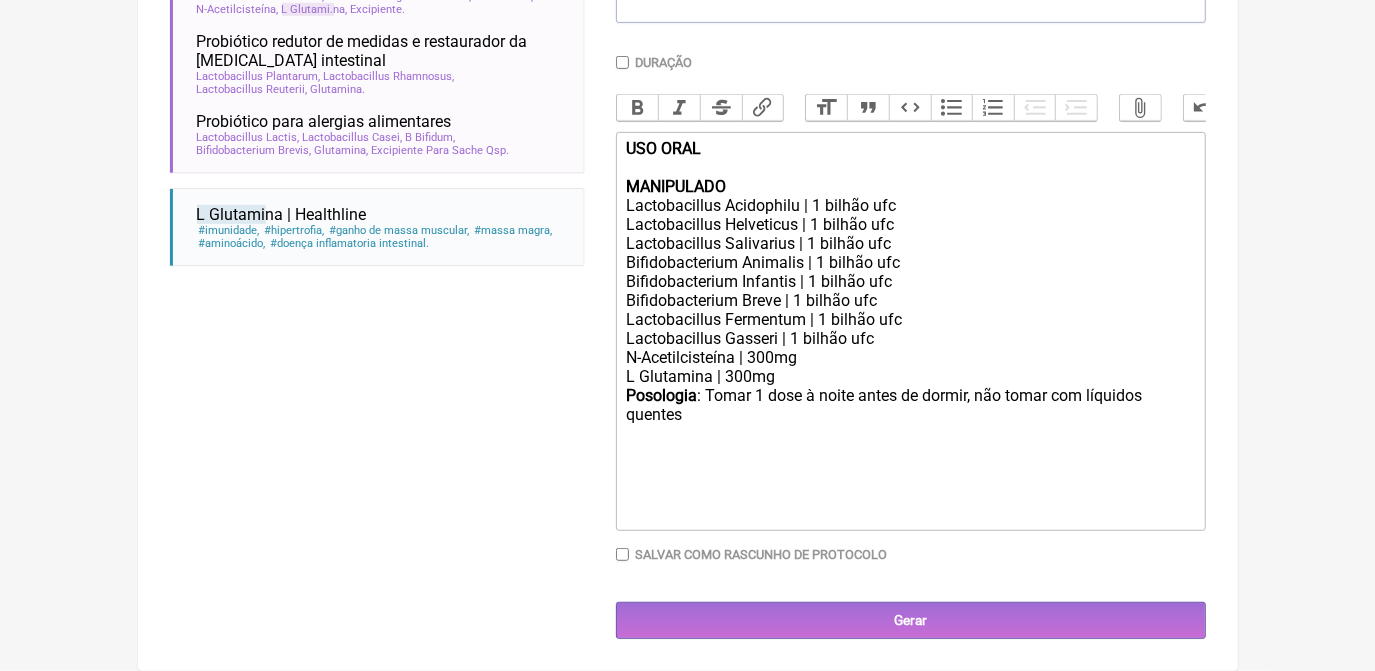 scroll, scrollTop: 562, scrollLeft: 0, axis: vertical 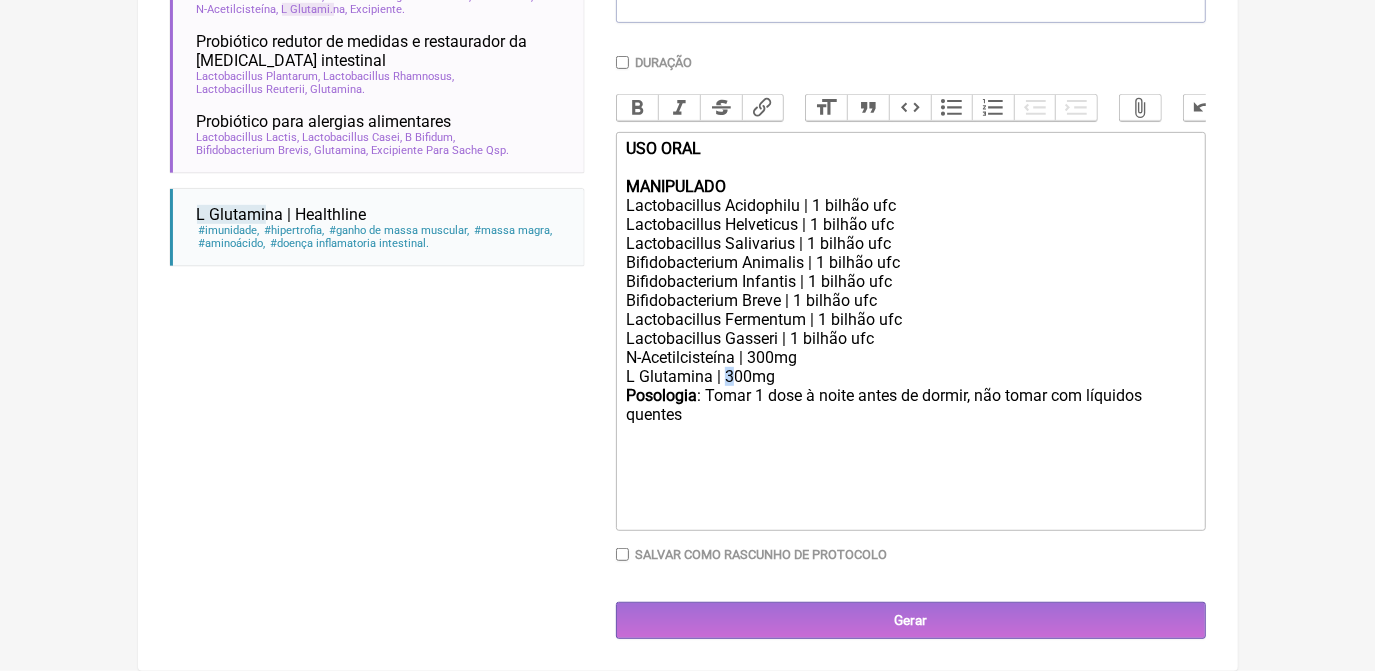 click on "L Glutamina | 300mg" 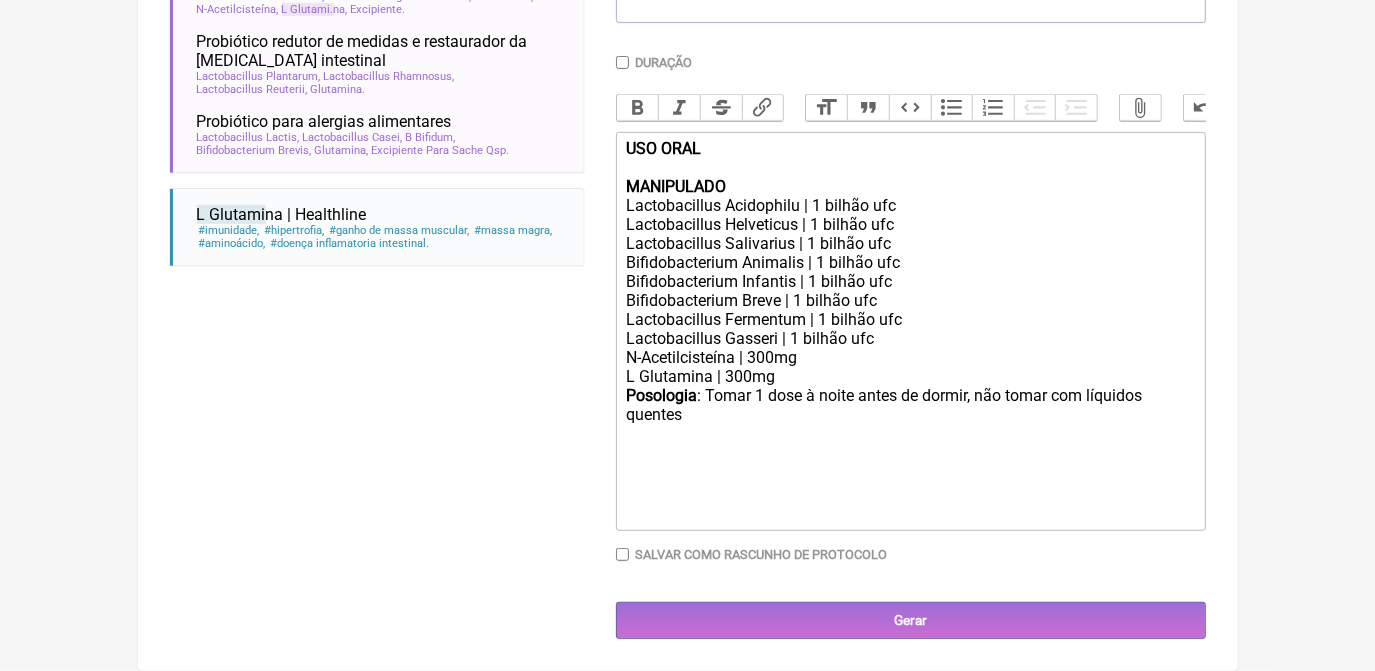 click on "Posologia : Tomar 1 dose à noite antes de dormir, não tomar com líquidos quentes ㅤ" 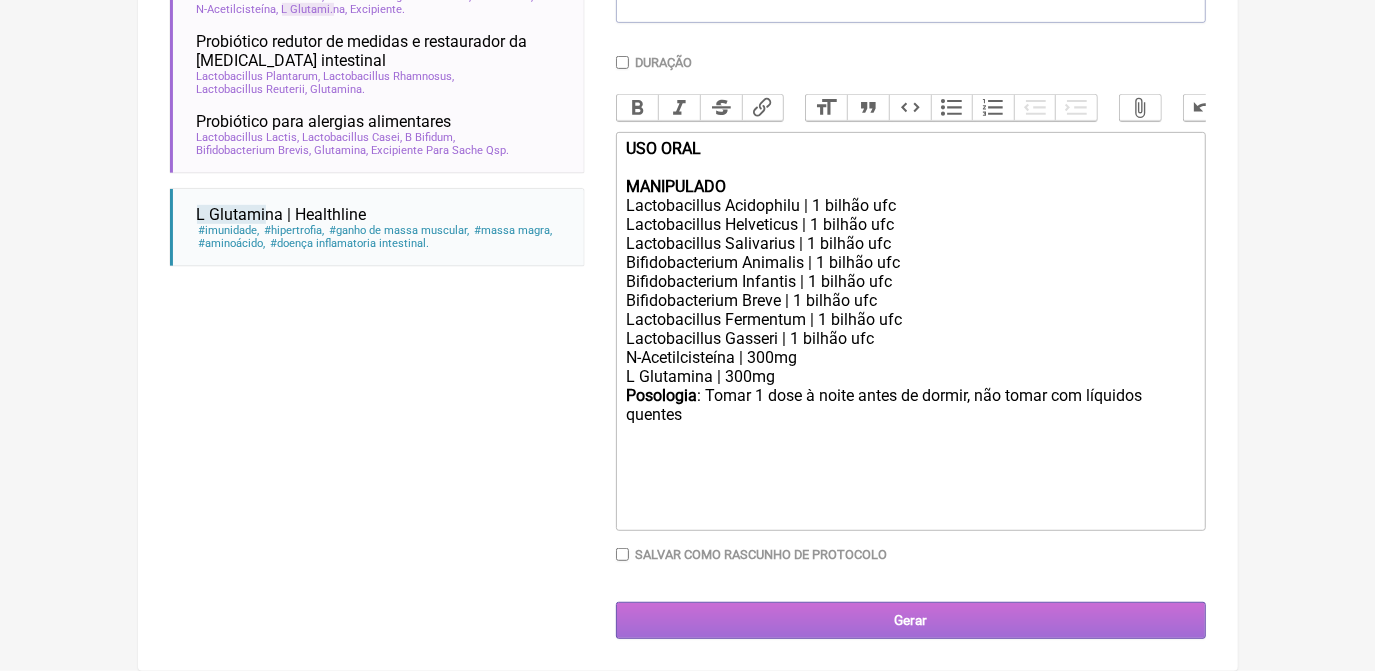 click on "Gerar" at bounding box center (911, 620) 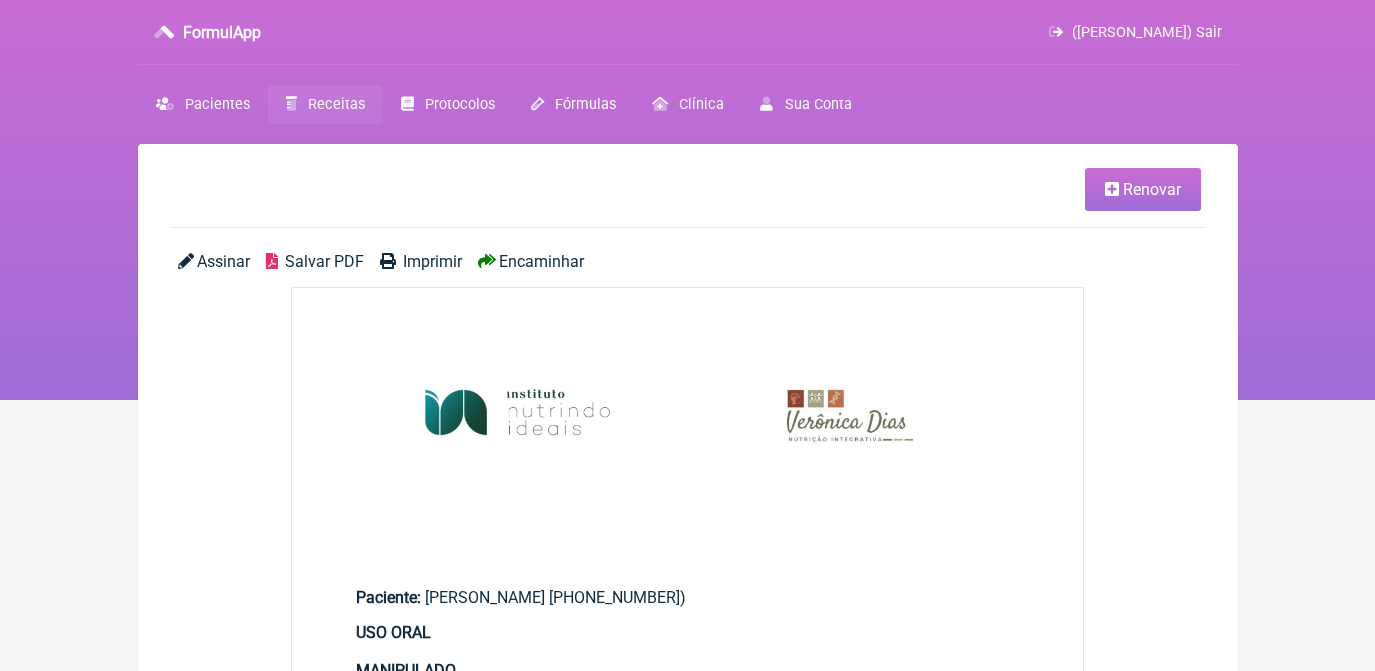 scroll, scrollTop: 0, scrollLeft: 0, axis: both 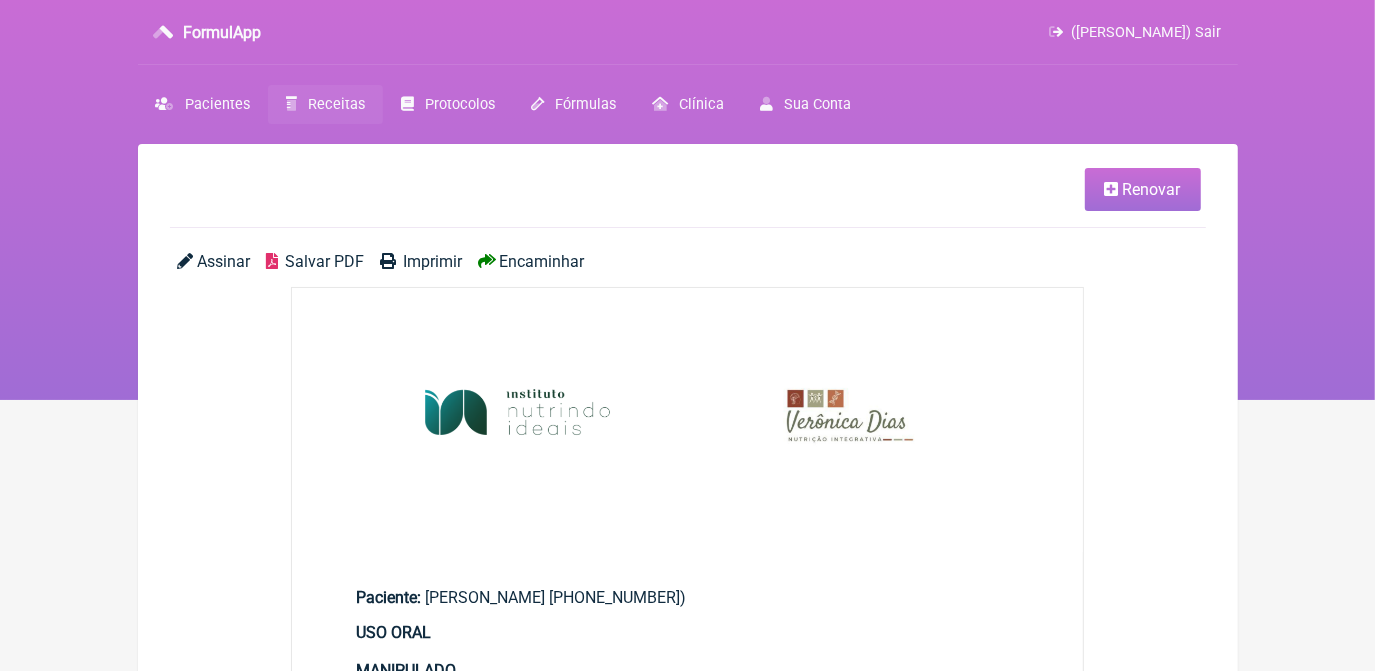 click on "Salvar PDF" at bounding box center (324, 261) 